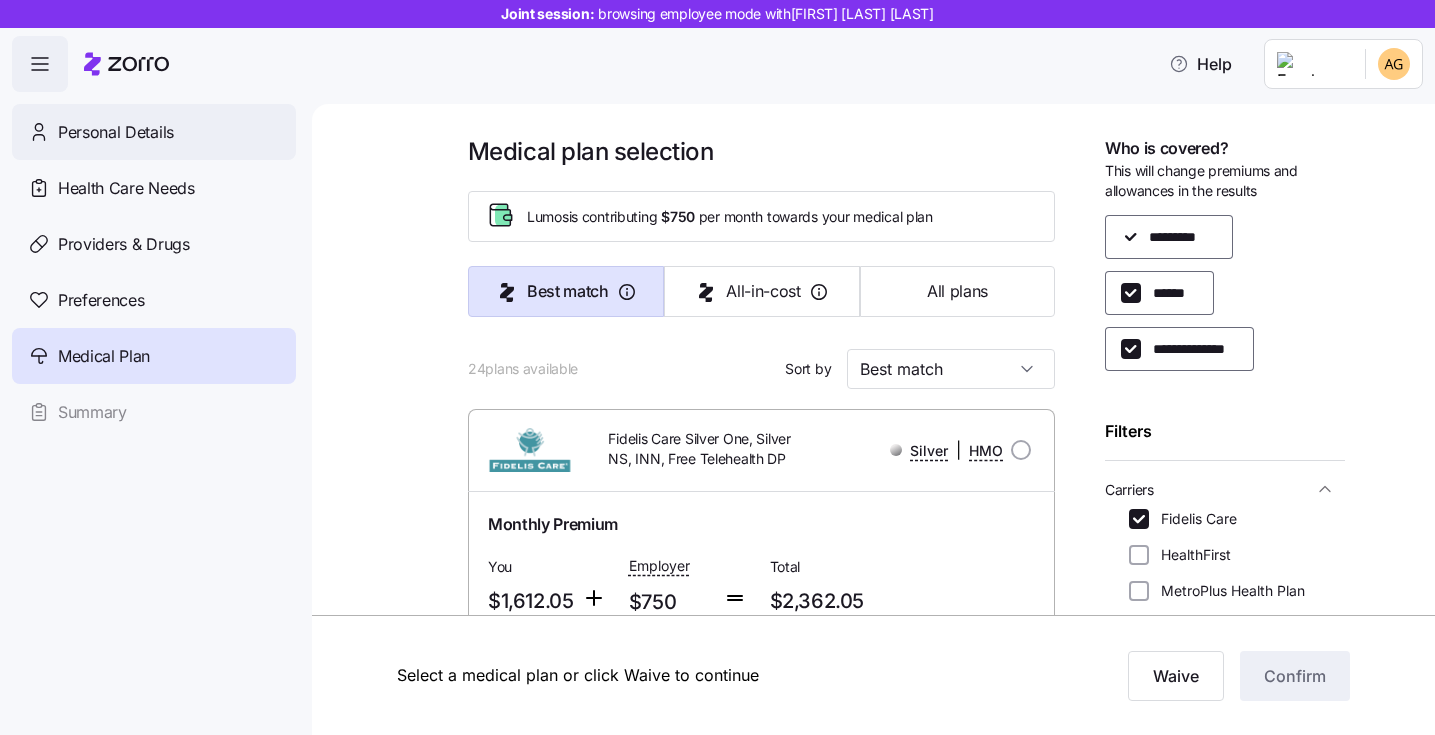 scroll, scrollTop: 0, scrollLeft: 0, axis: both 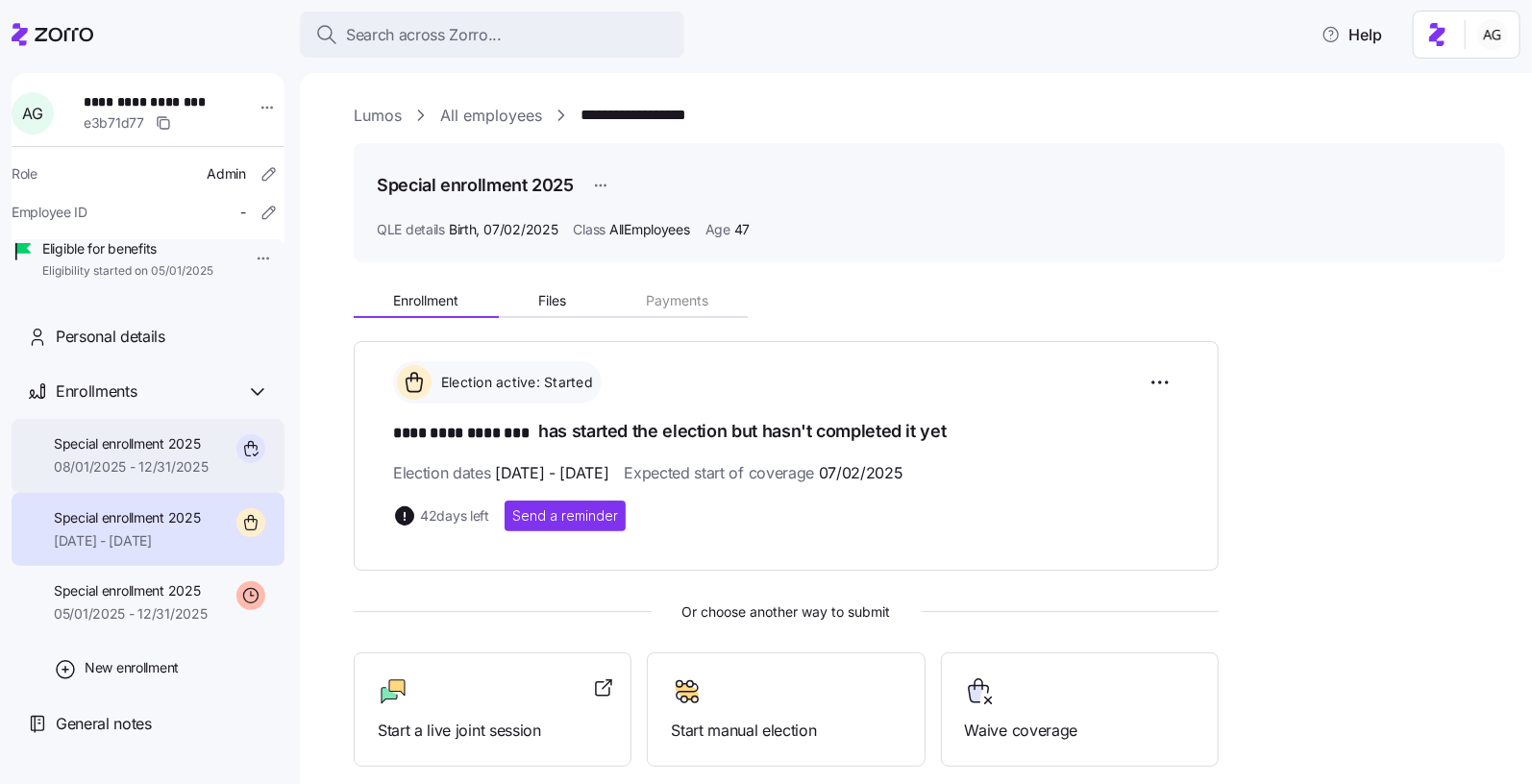 click on "08/01/2025 - 12/31/2025" at bounding box center (131, 467) 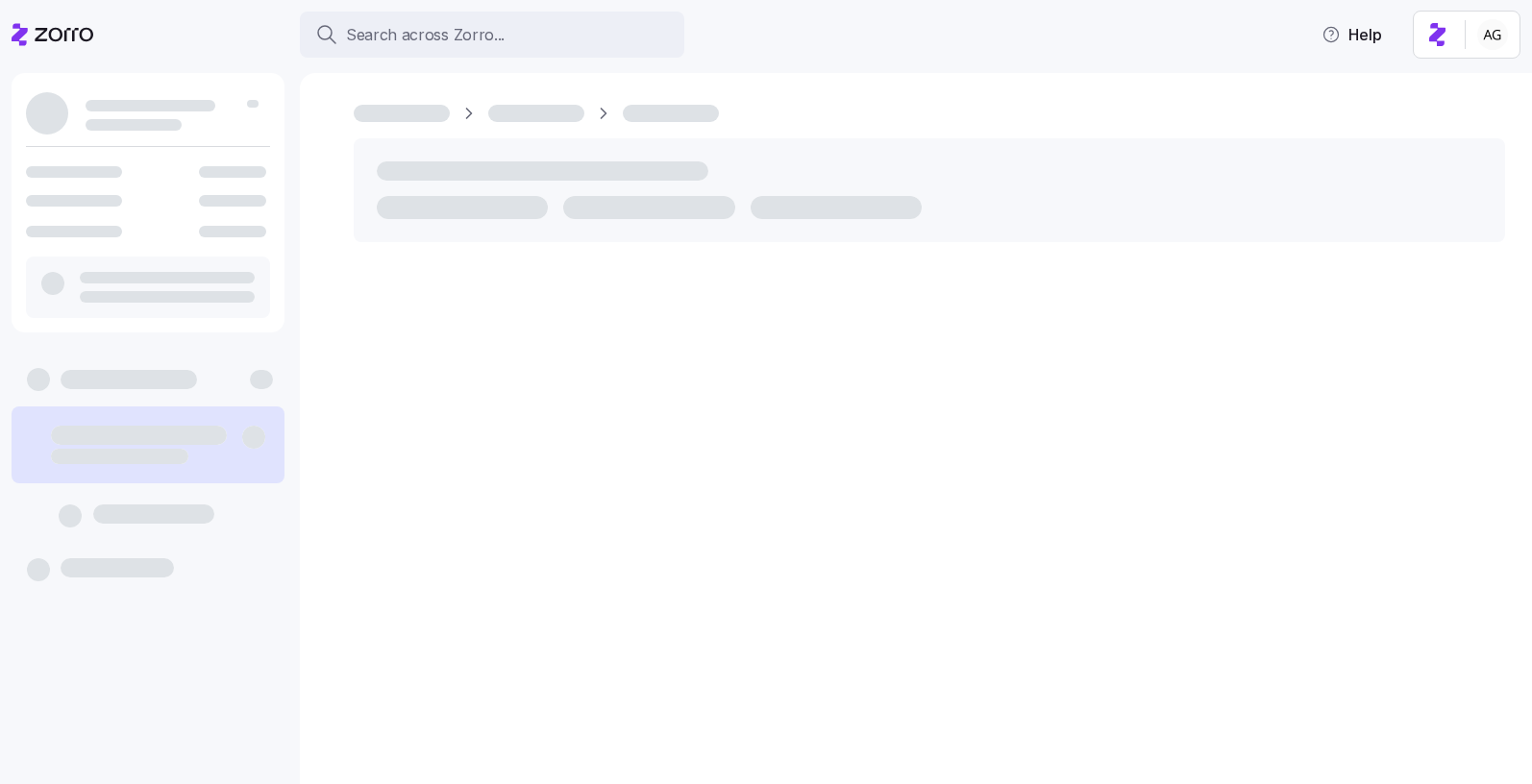 scroll, scrollTop: 0, scrollLeft: 0, axis: both 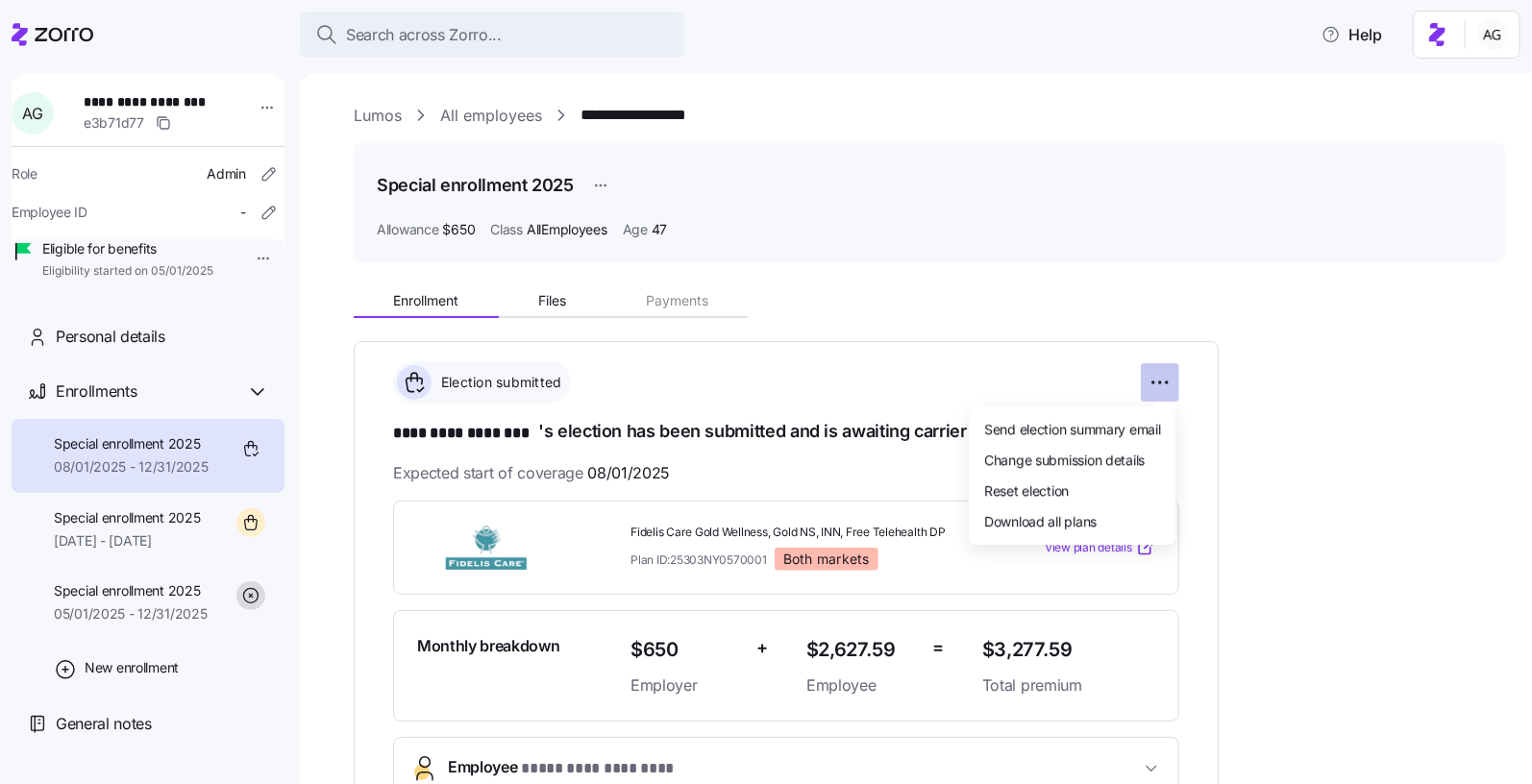 click on "**********" at bounding box center (766, 386) 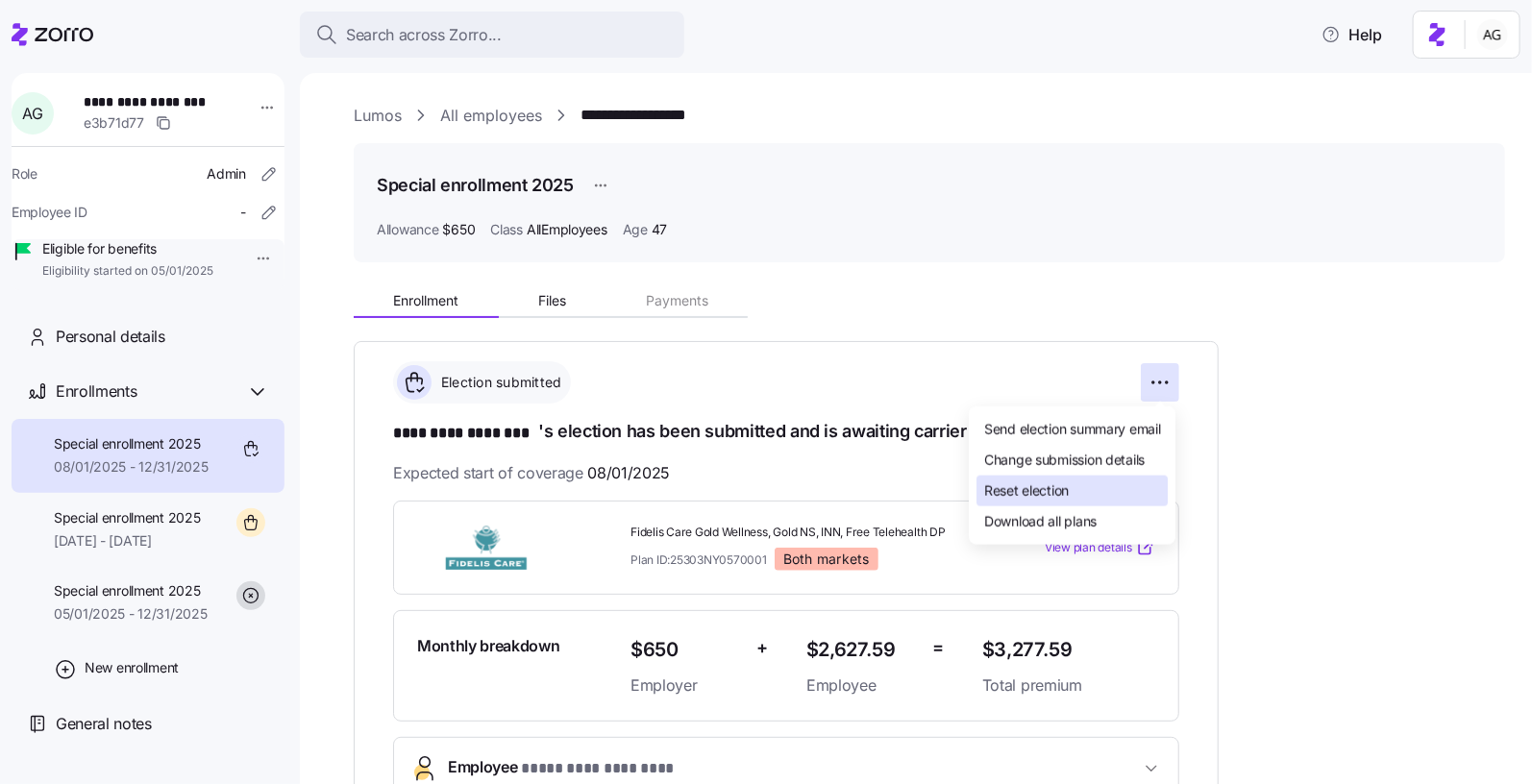 click on "Reset election" at bounding box center (1026, 491) 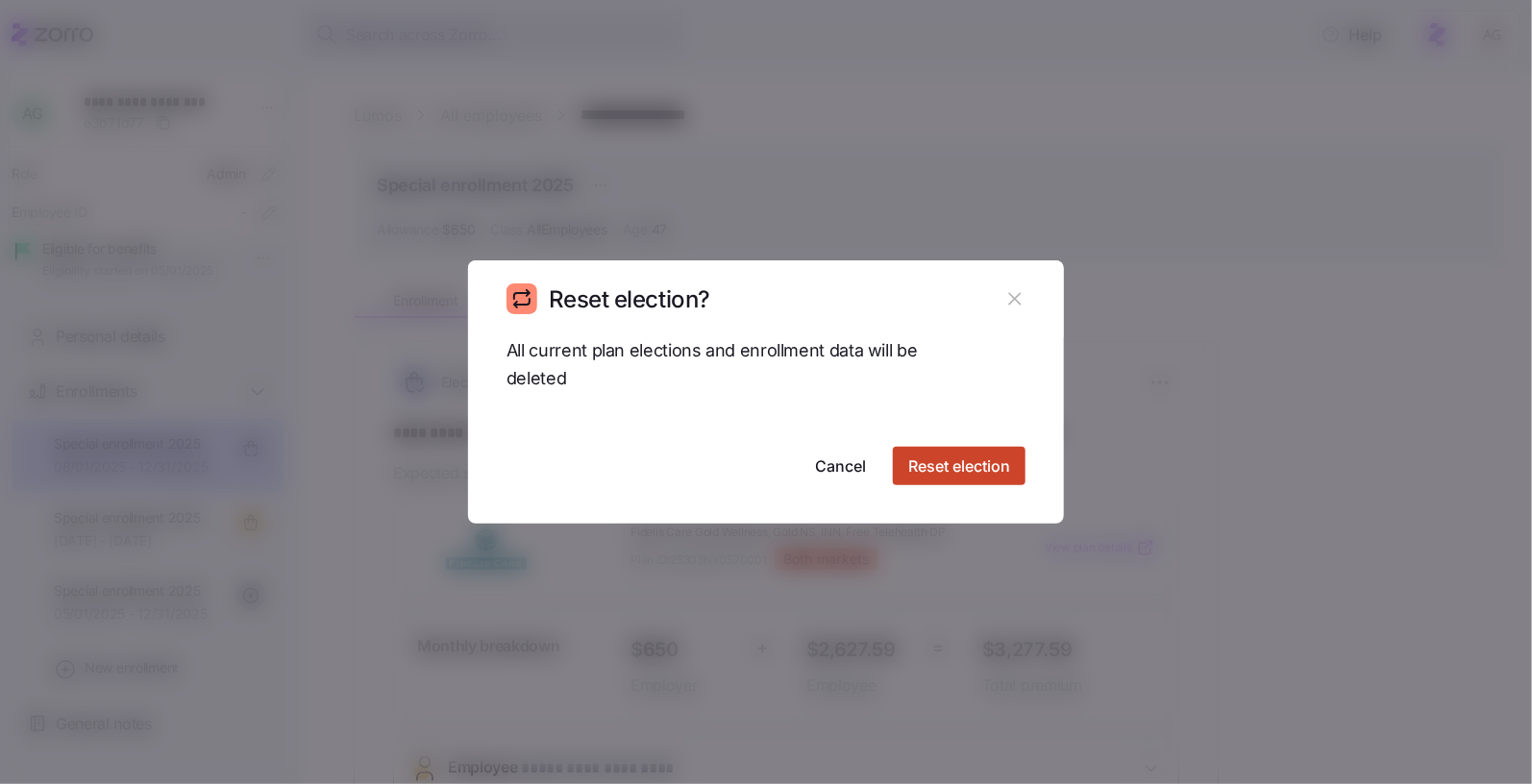 click on "Reset election" at bounding box center [959, 466] 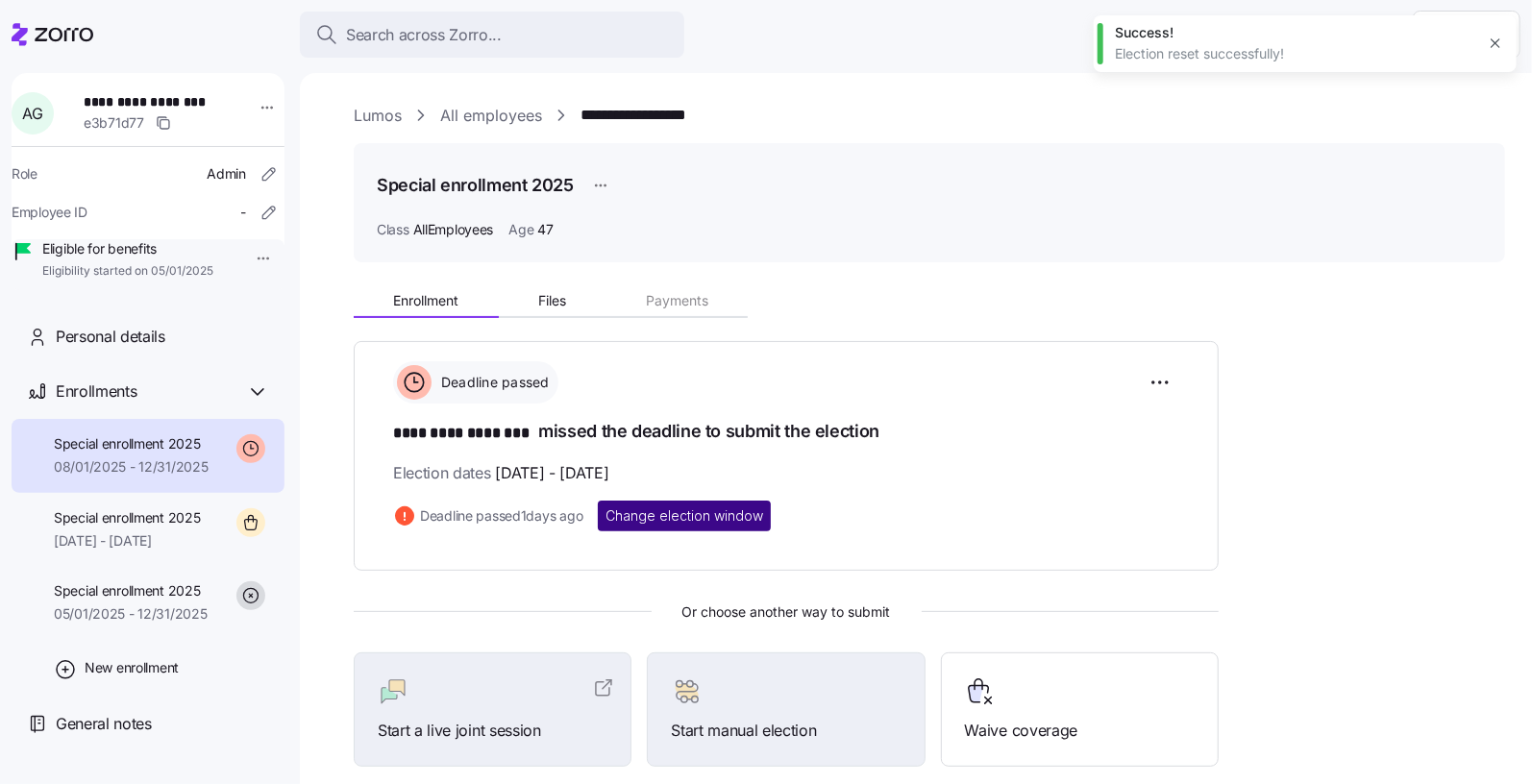 click on "Change election window" at bounding box center (684, 516) 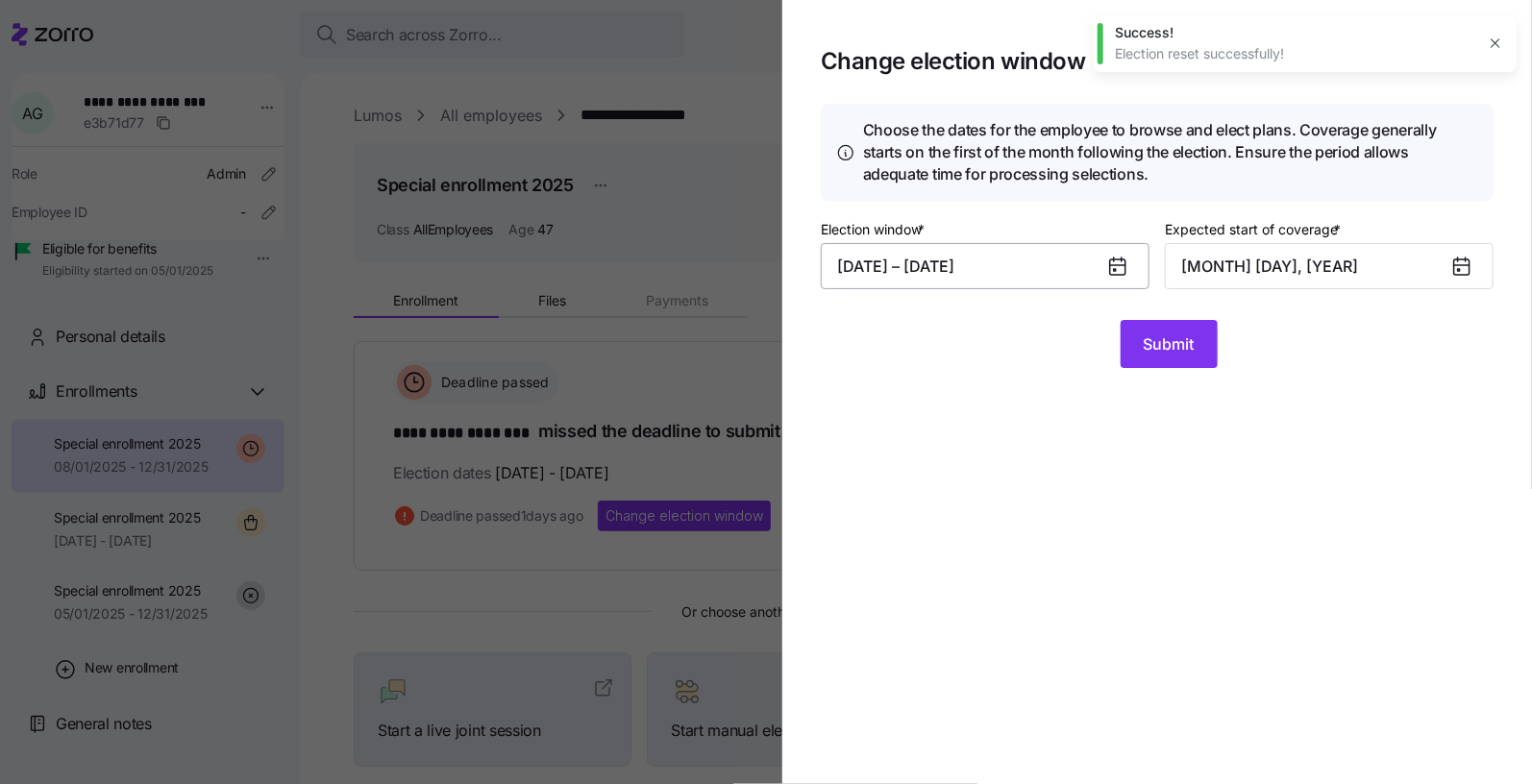 click on "[DATE] – [DATE]" at bounding box center [985, 266] 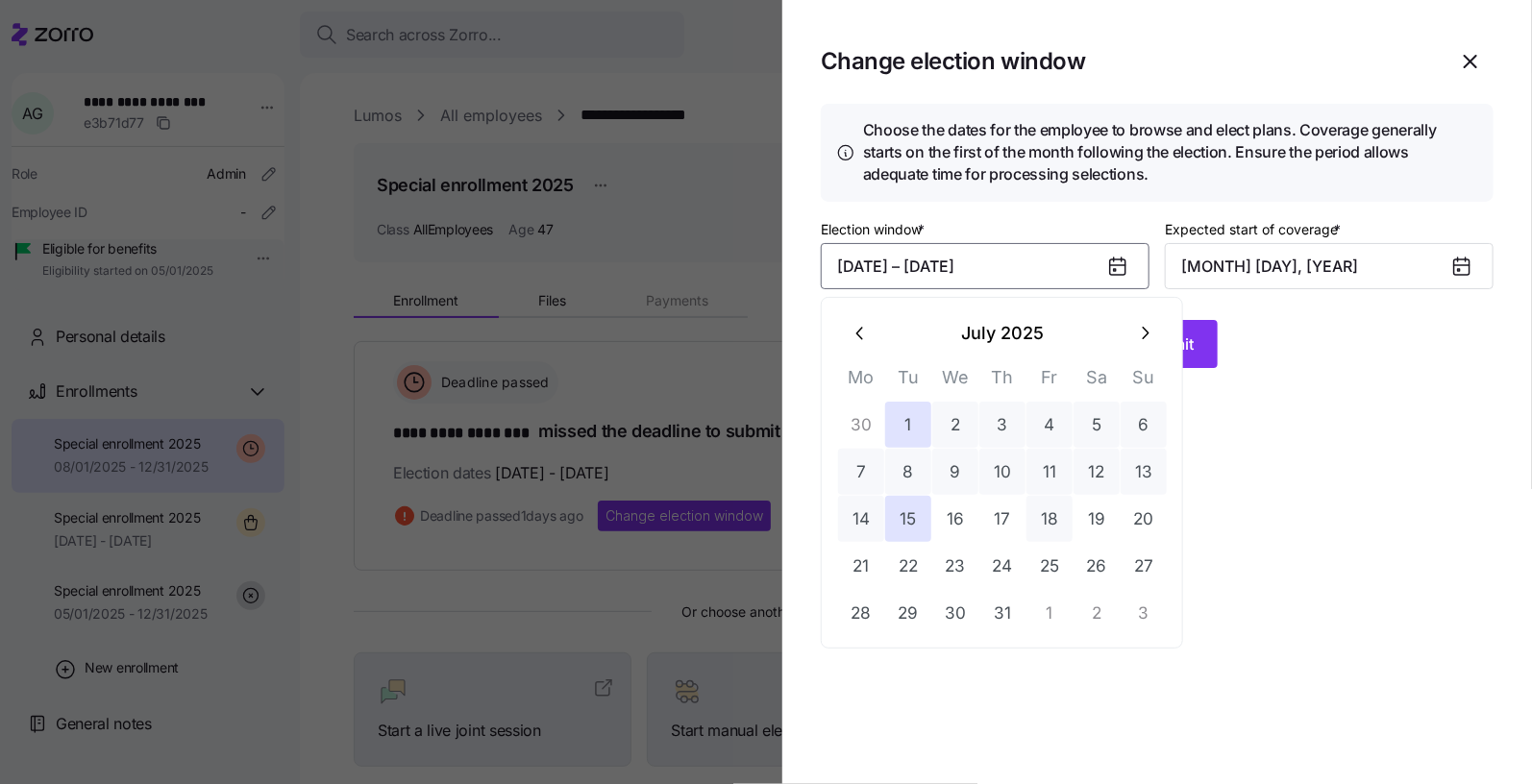 click on "18" at bounding box center [1050, 519] 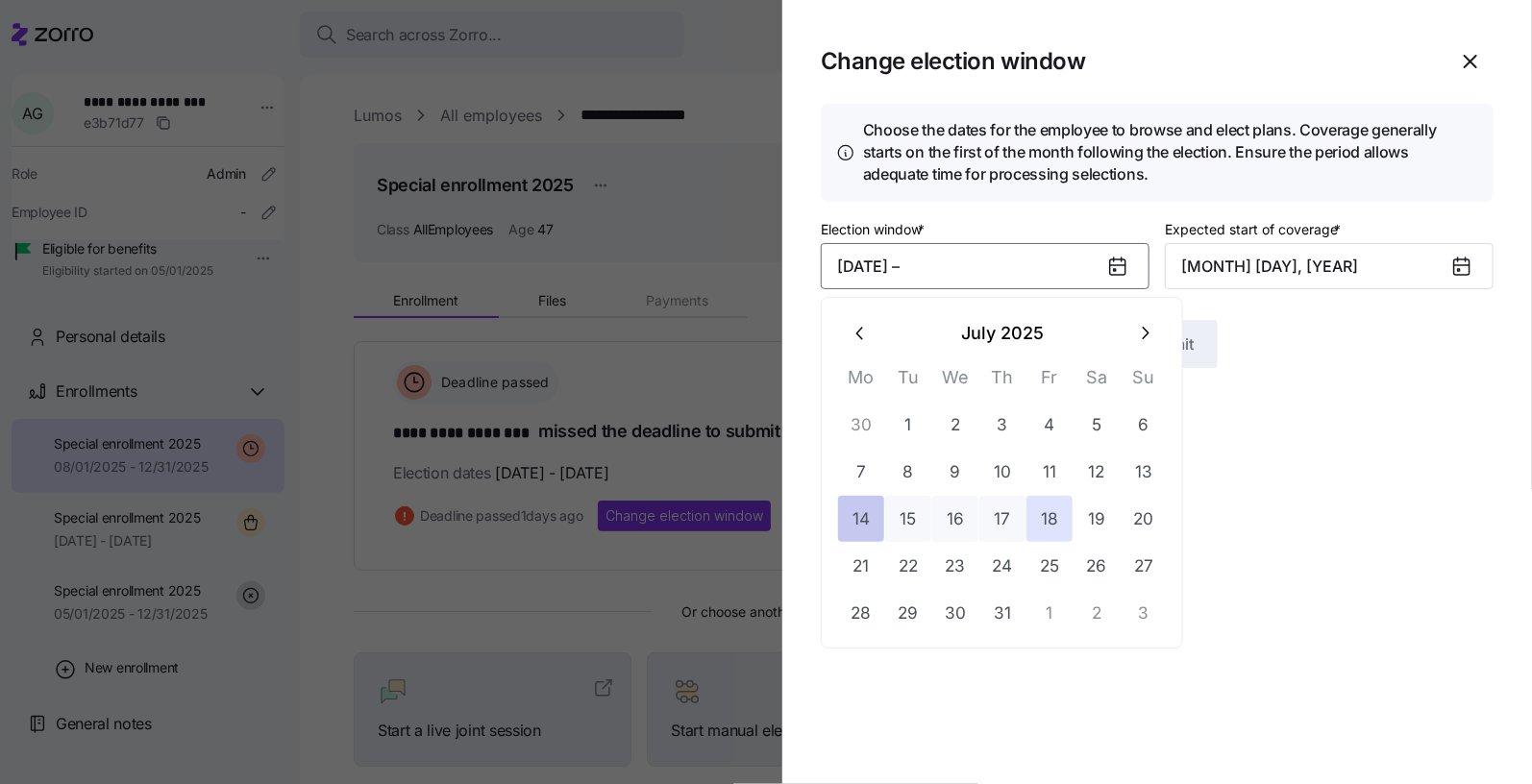 click on "14" at bounding box center (861, 519) 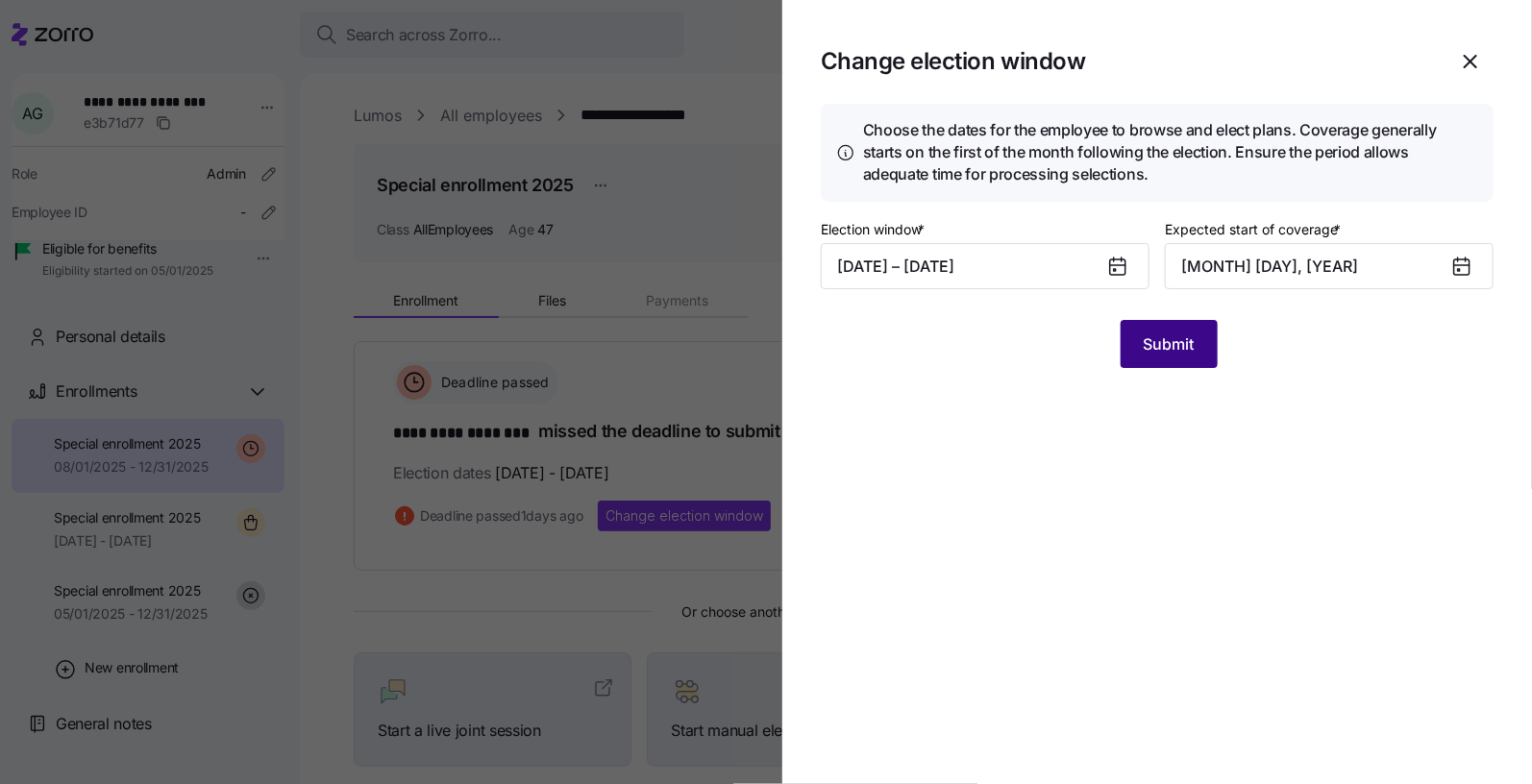 click on "Submit" at bounding box center [1169, 344] 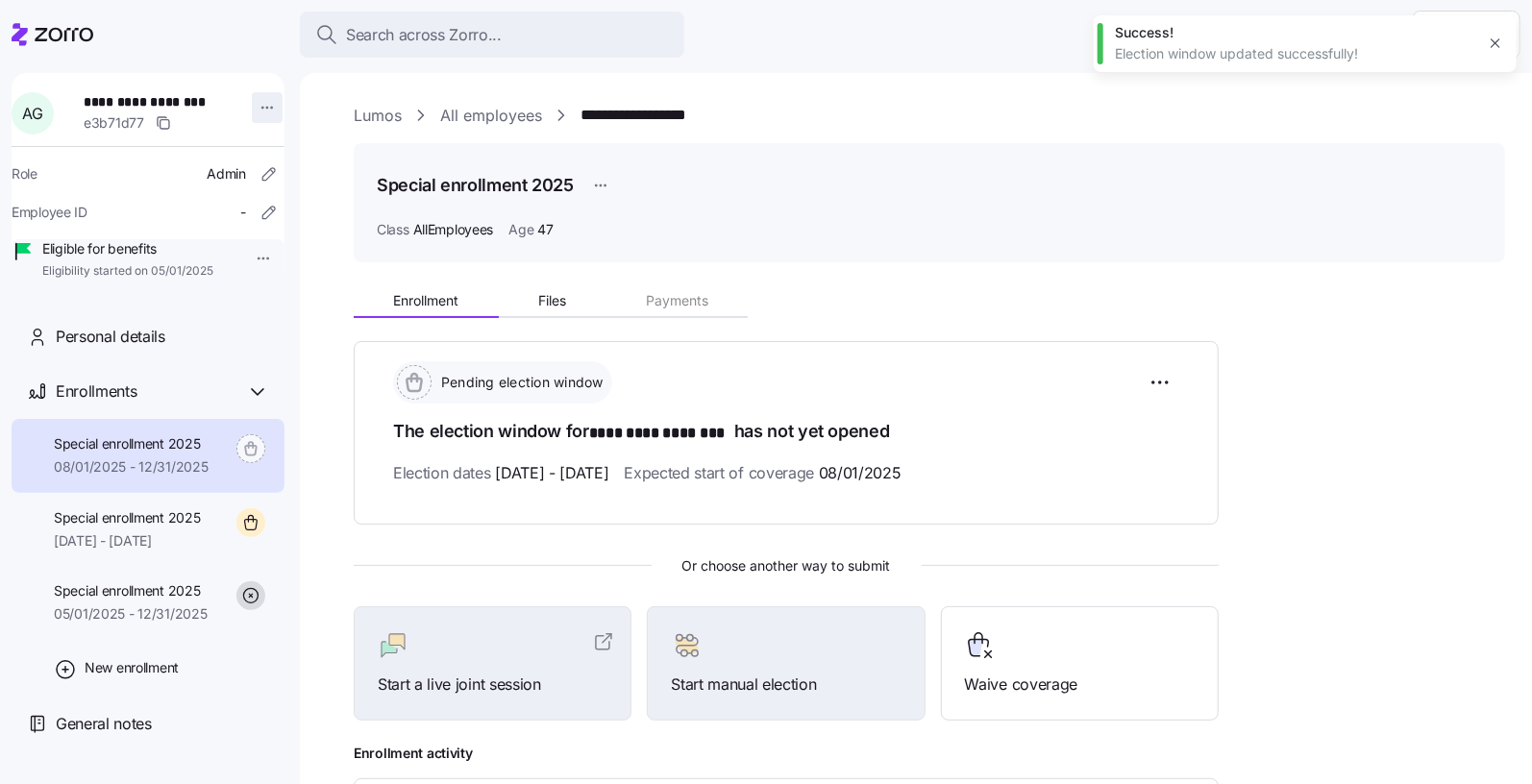 click on "**********" at bounding box center [766, 386] 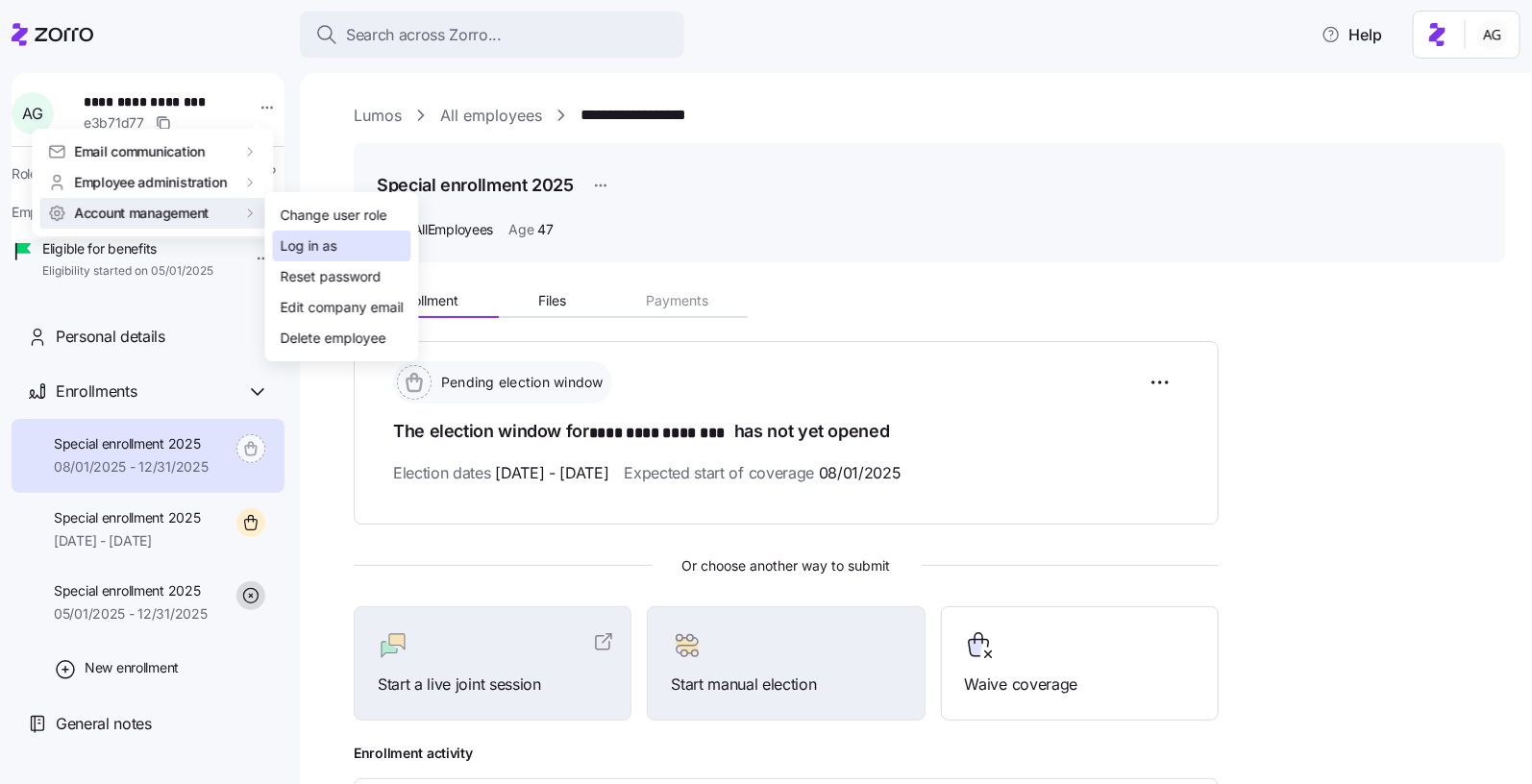 click on "Log in as" at bounding box center [309, 246] 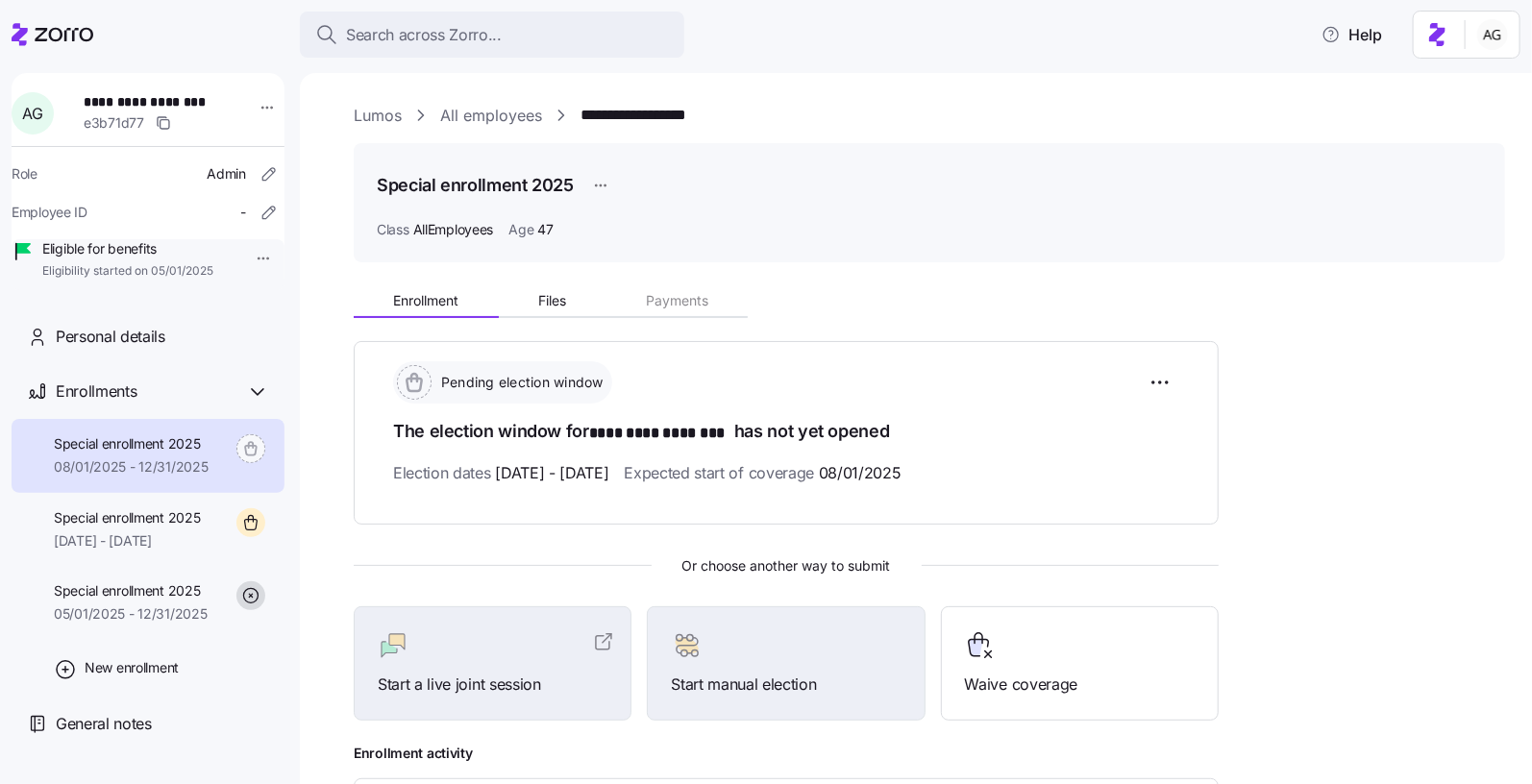 click 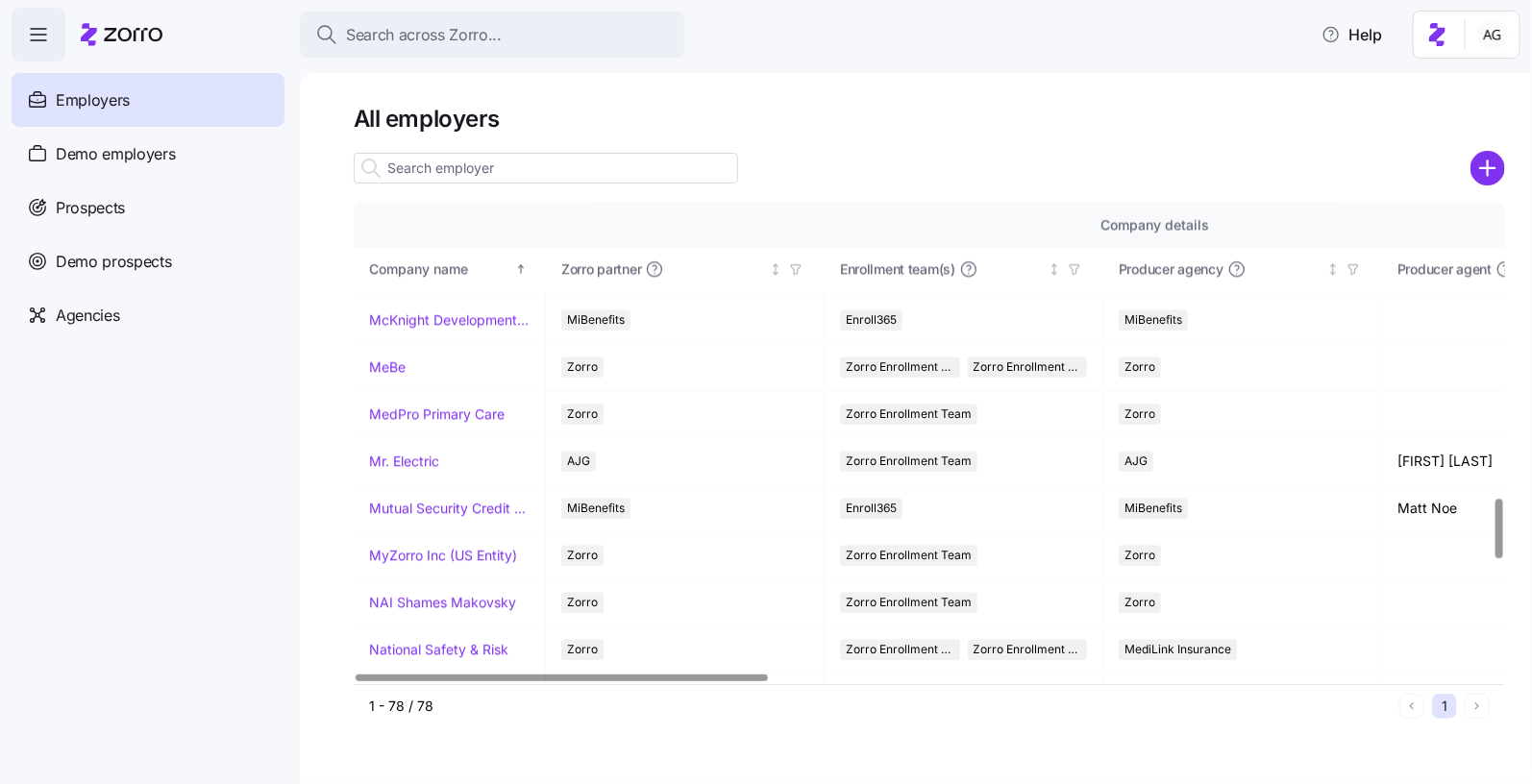 scroll, scrollTop: 2356, scrollLeft: 0, axis: vertical 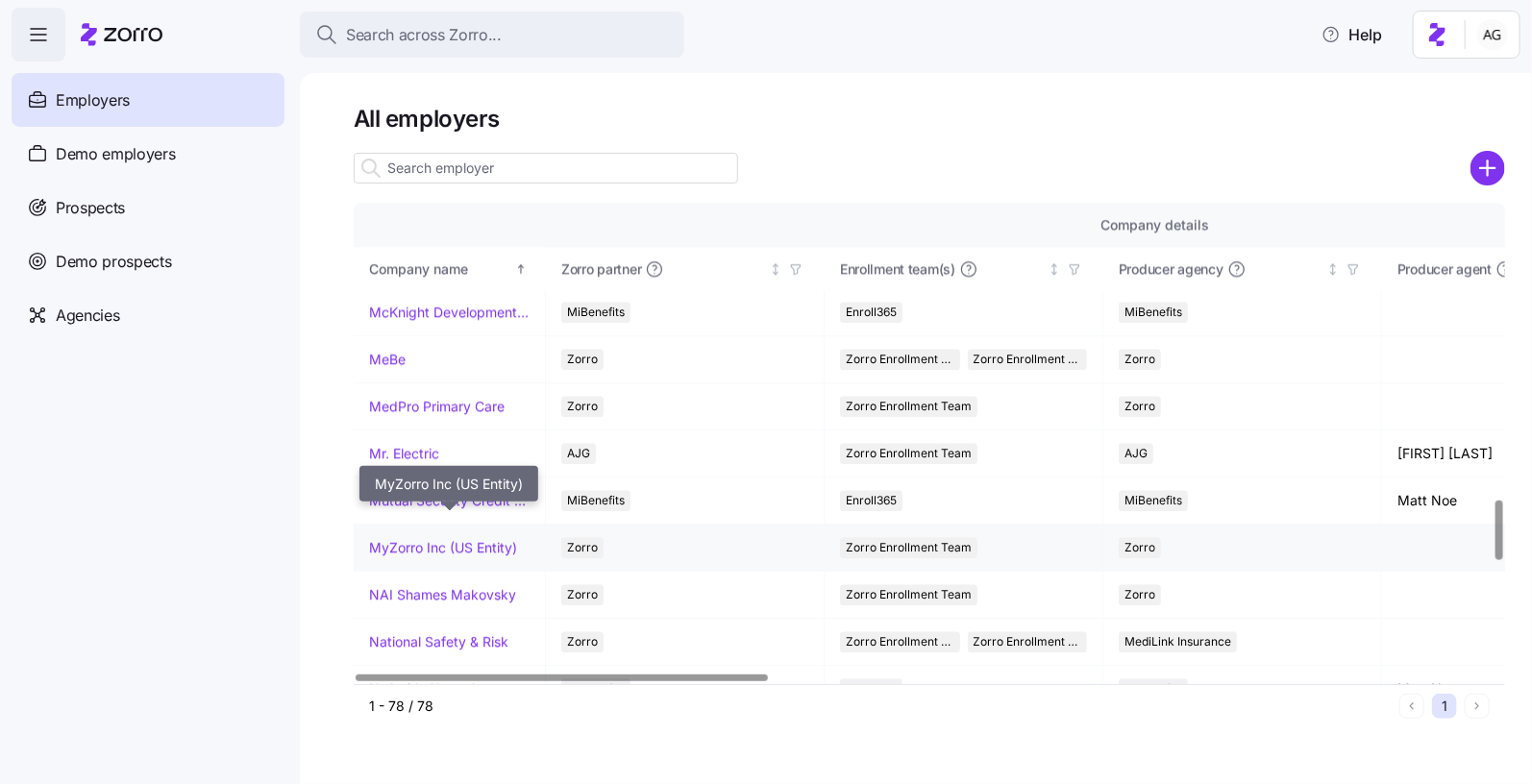 click on "MyZorro Inc (US Entity)" at bounding box center (443, 548) 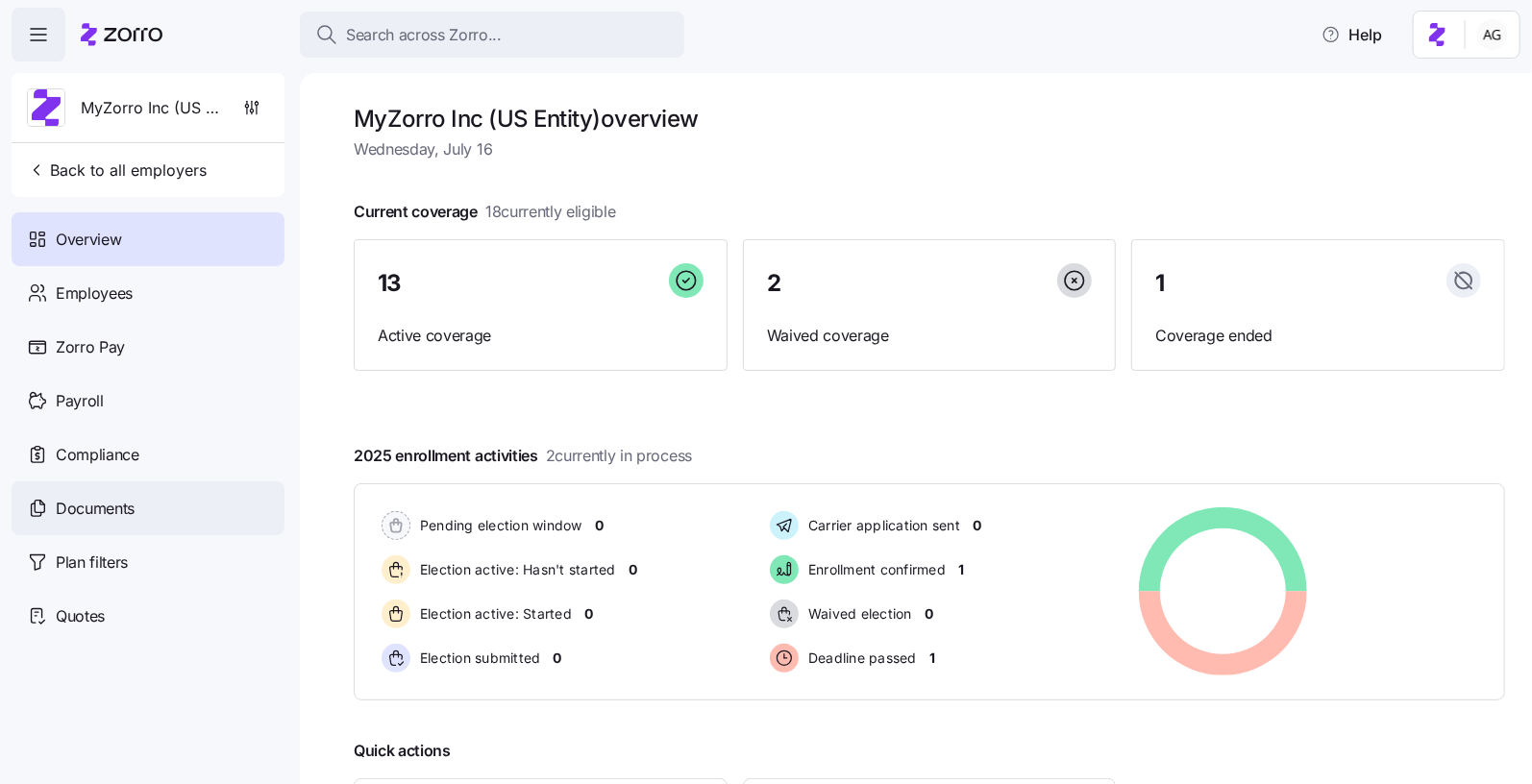 click on "Documents" at bounding box center [95, 508] 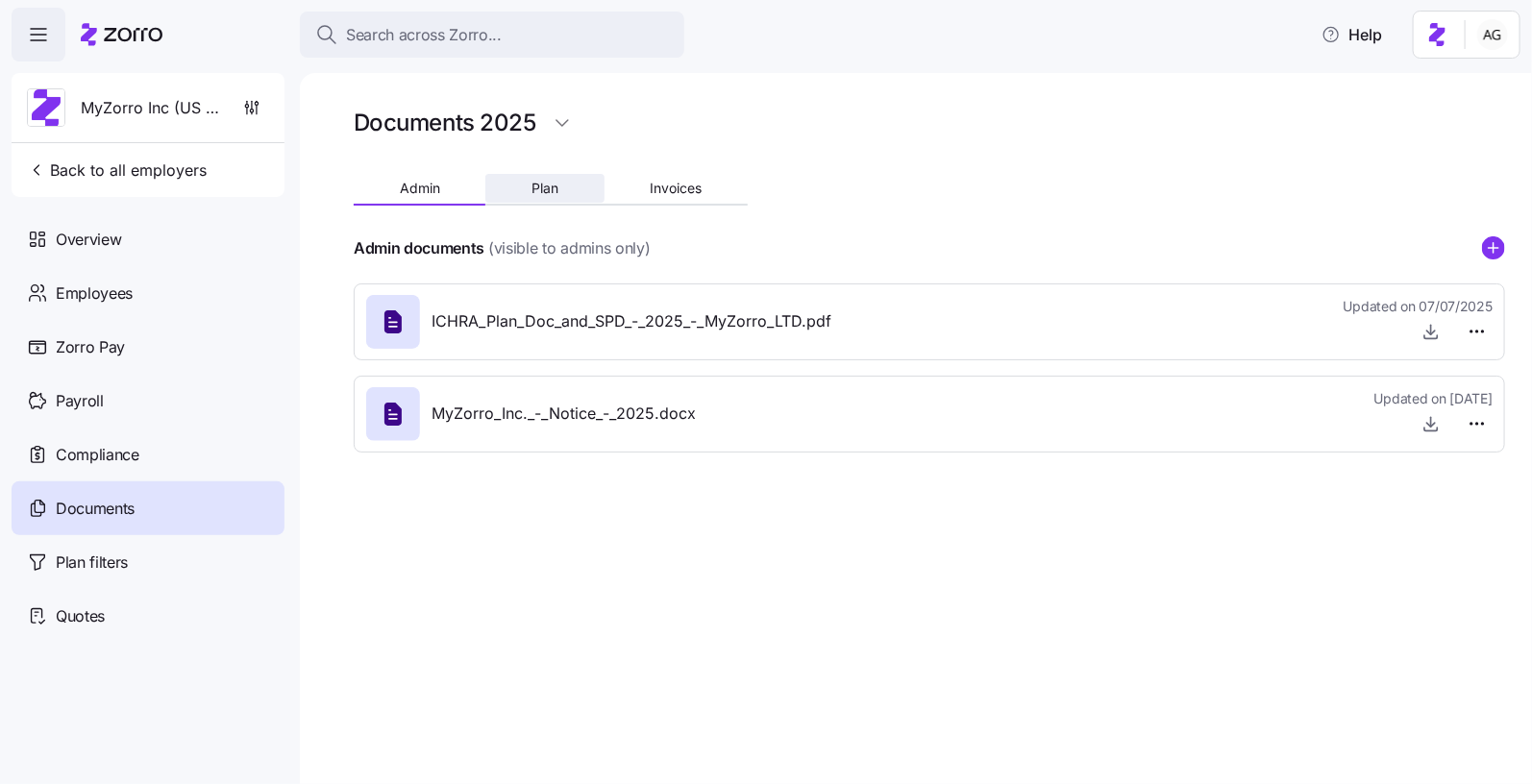 click on "Plan" at bounding box center (545, 188) 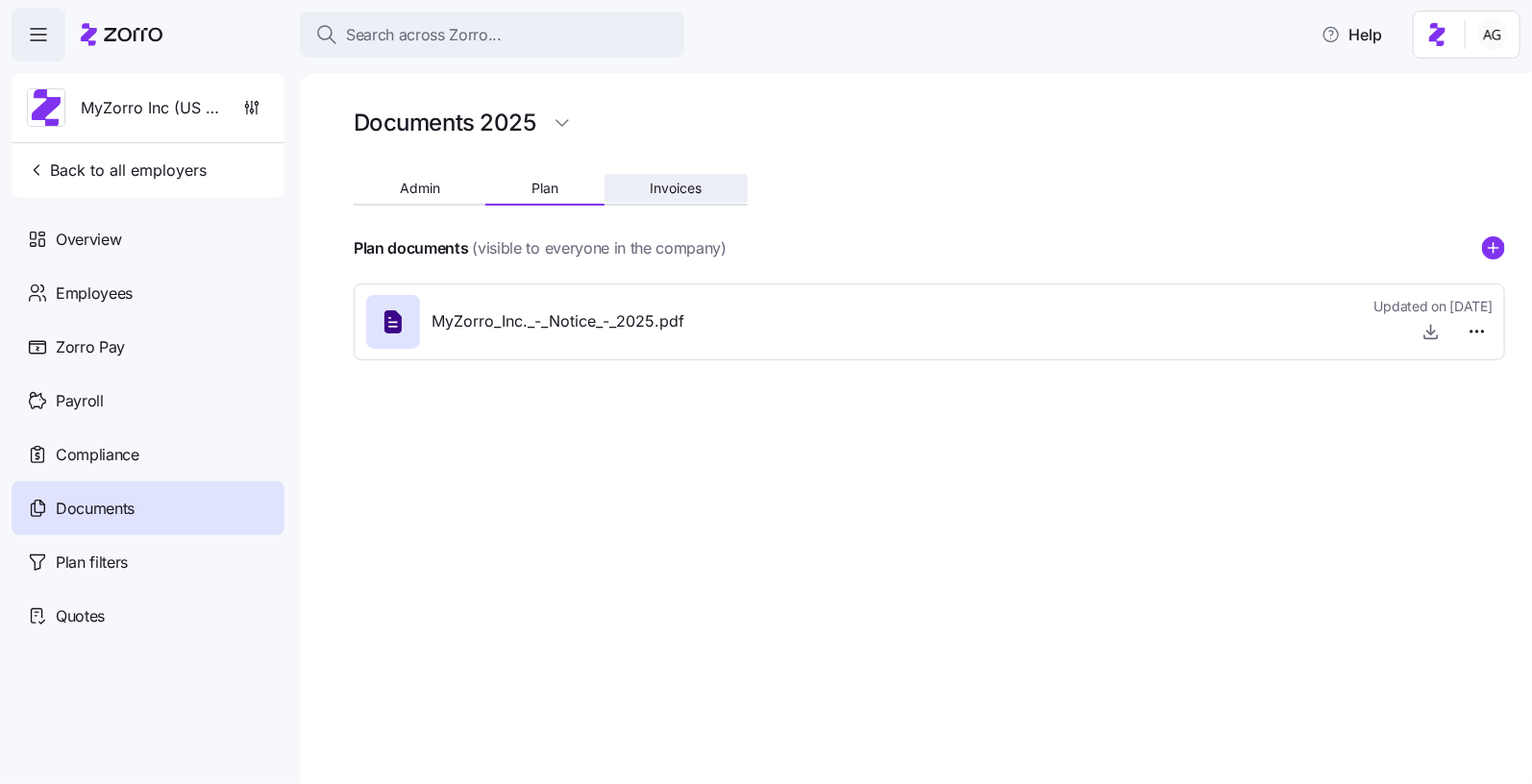 click on "Invoices" at bounding box center [676, 188] 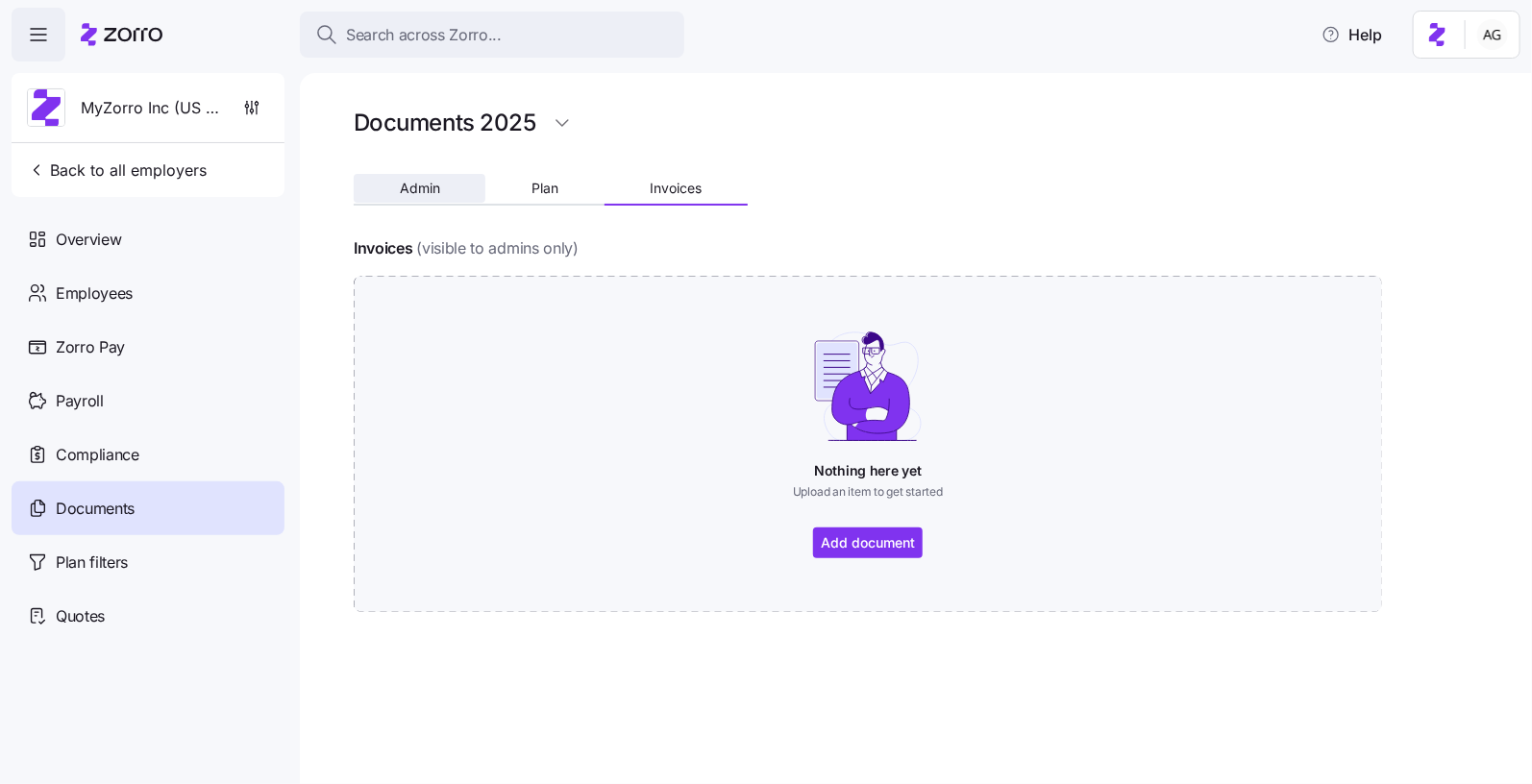 click on "Admin" at bounding box center [419, 188] 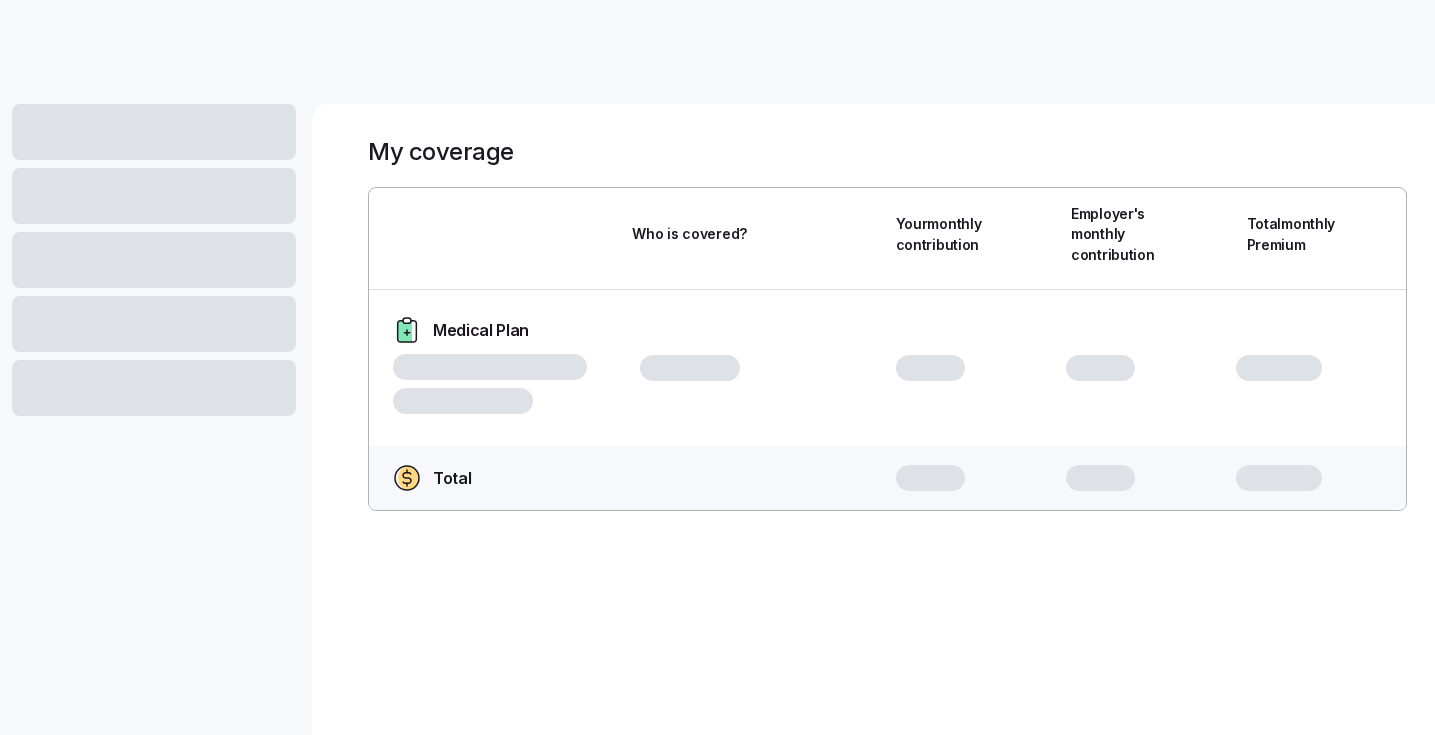 scroll, scrollTop: 0, scrollLeft: 0, axis: both 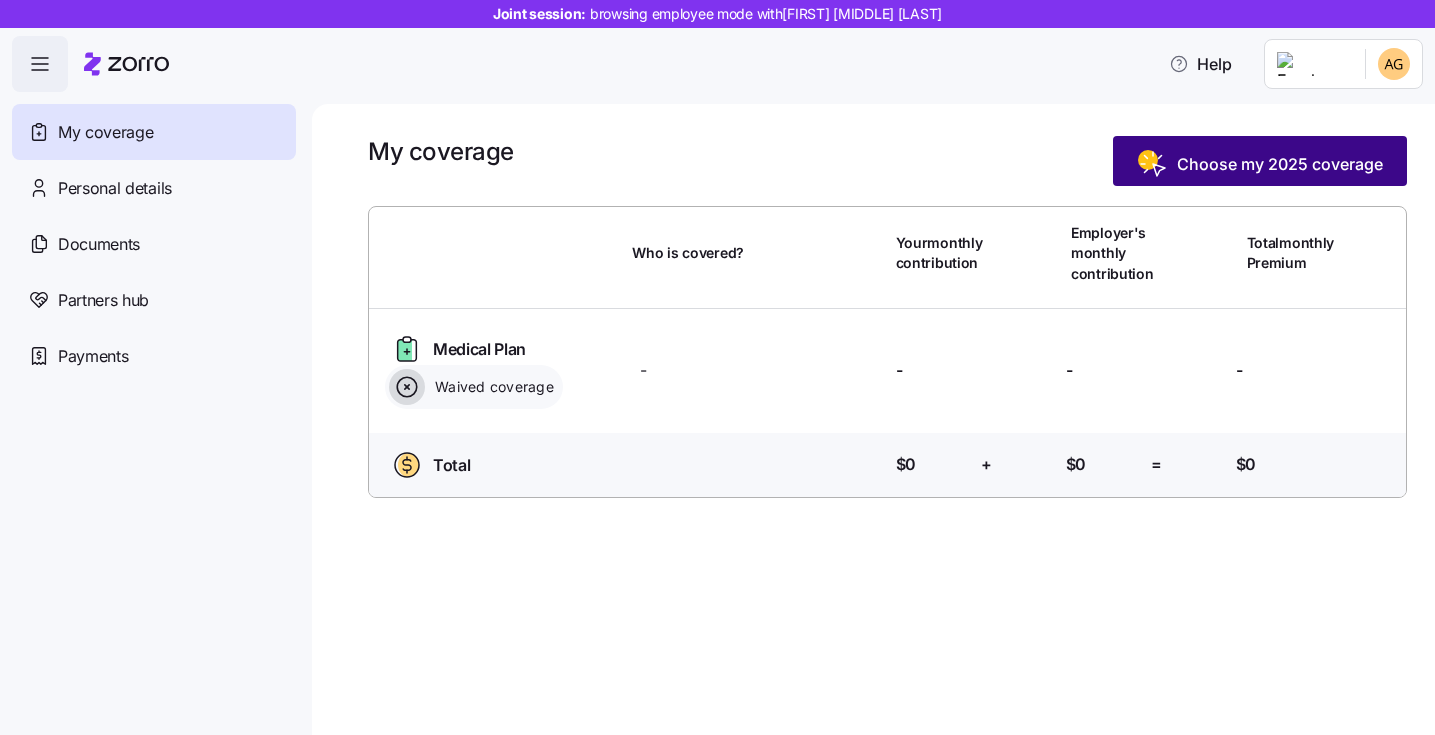 click on "Choose my 2025 coverage" at bounding box center [1280, 164] 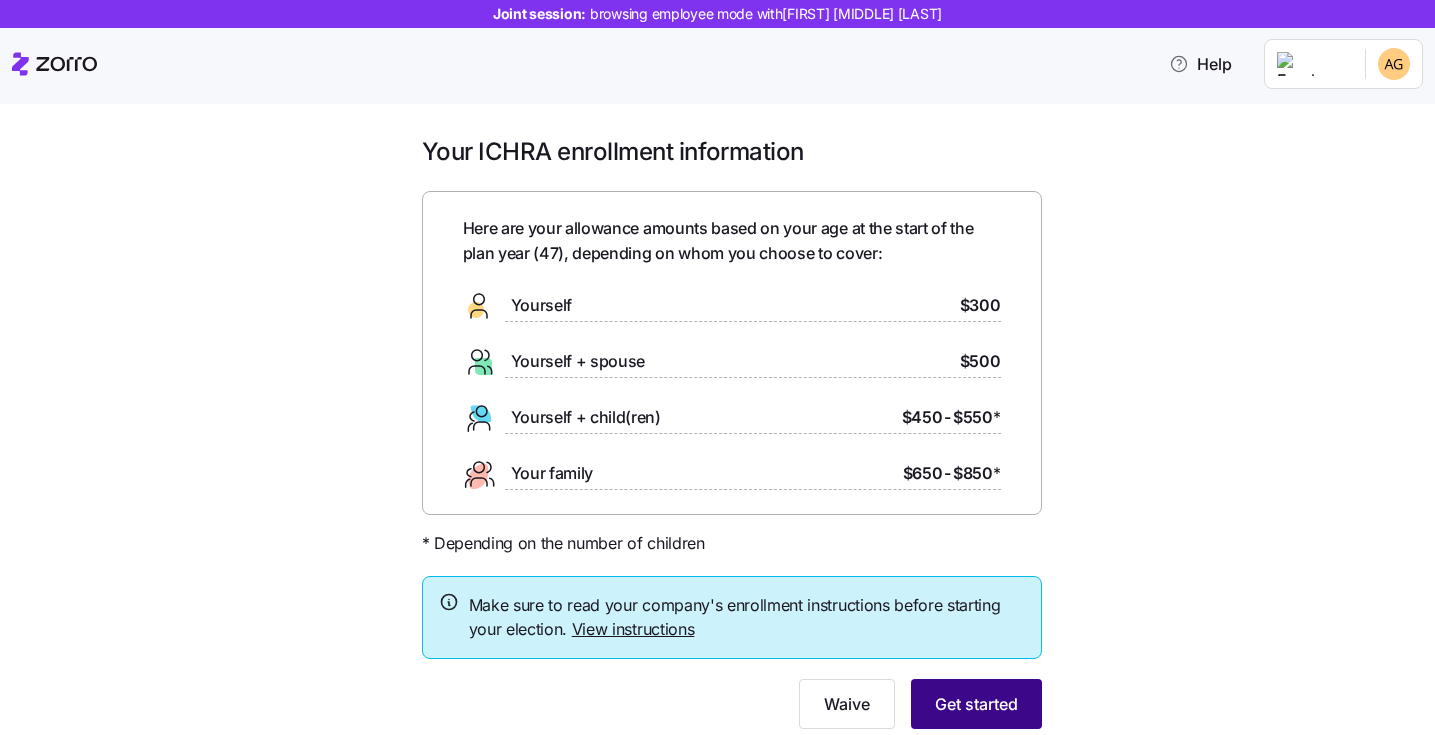 click on "Get started" at bounding box center [976, 704] 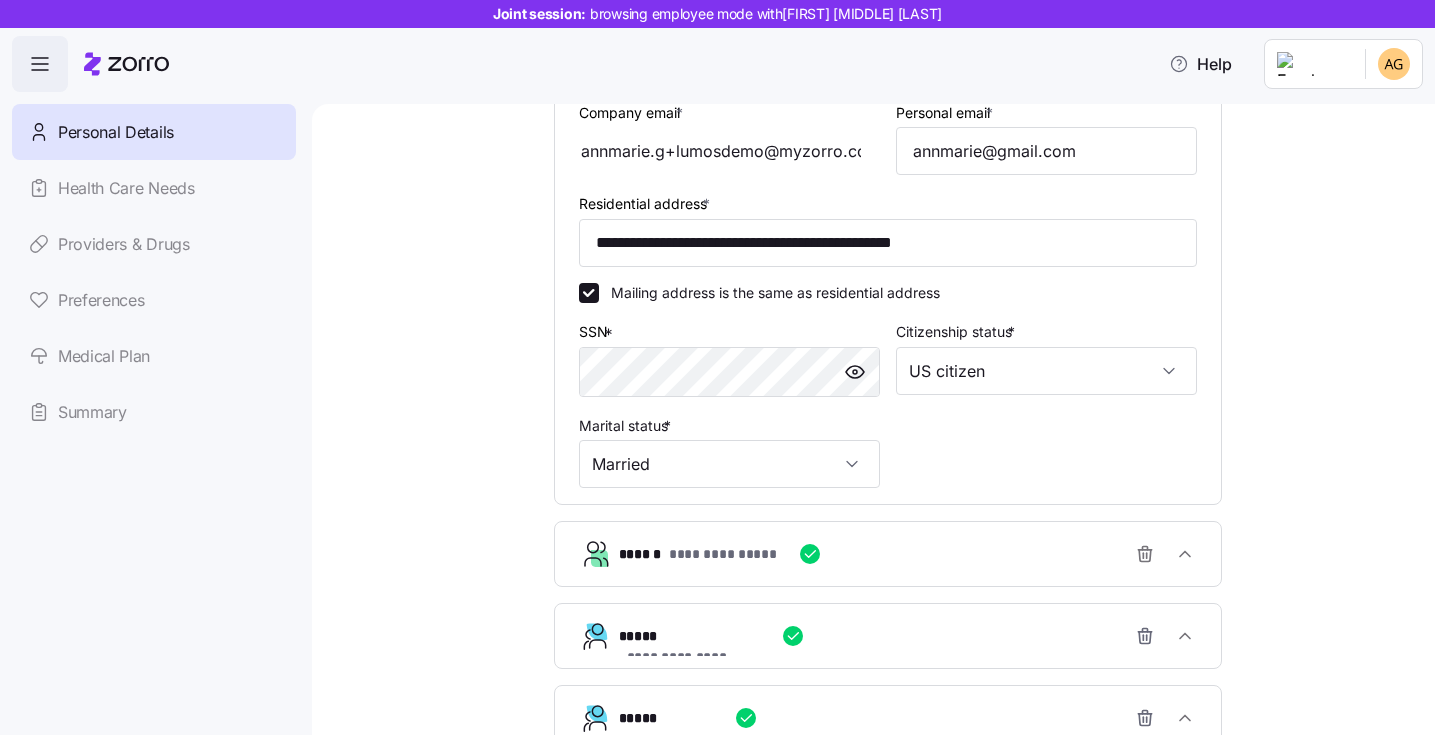 scroll, scrollTop: 803, scrollLeft: 0, axis: vertical 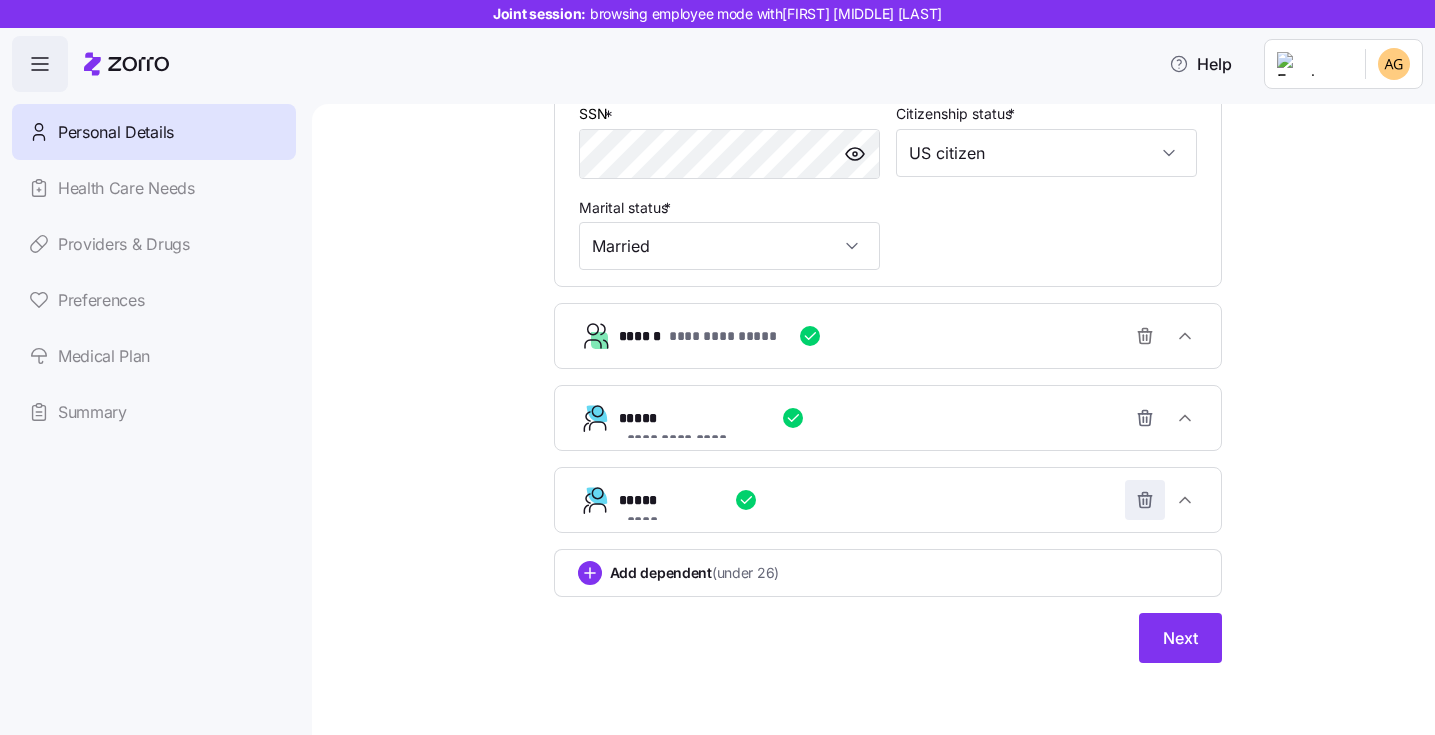 click 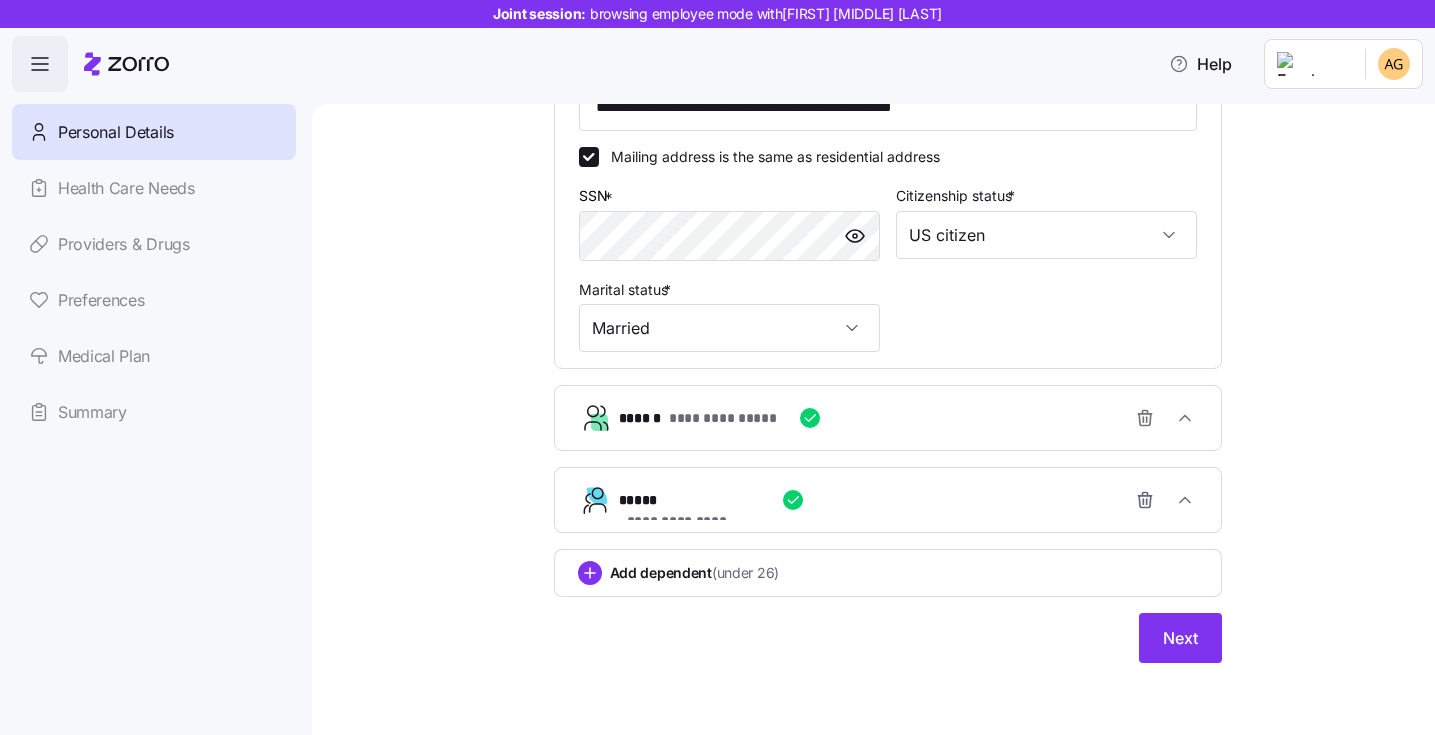 scroll, scrollTop: 721, scrollLeft: 0, axis: vertical 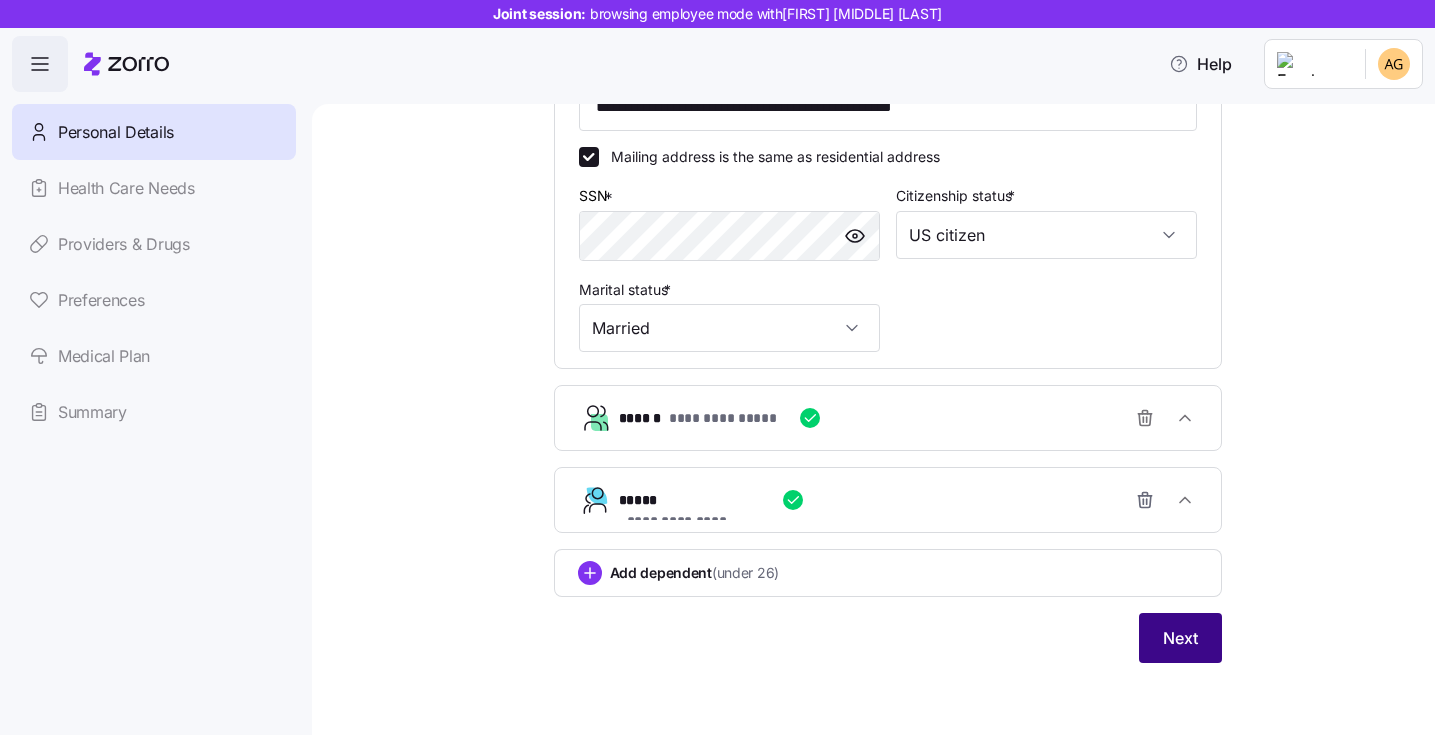 click on "Next" at bounding box center [1180, 638] 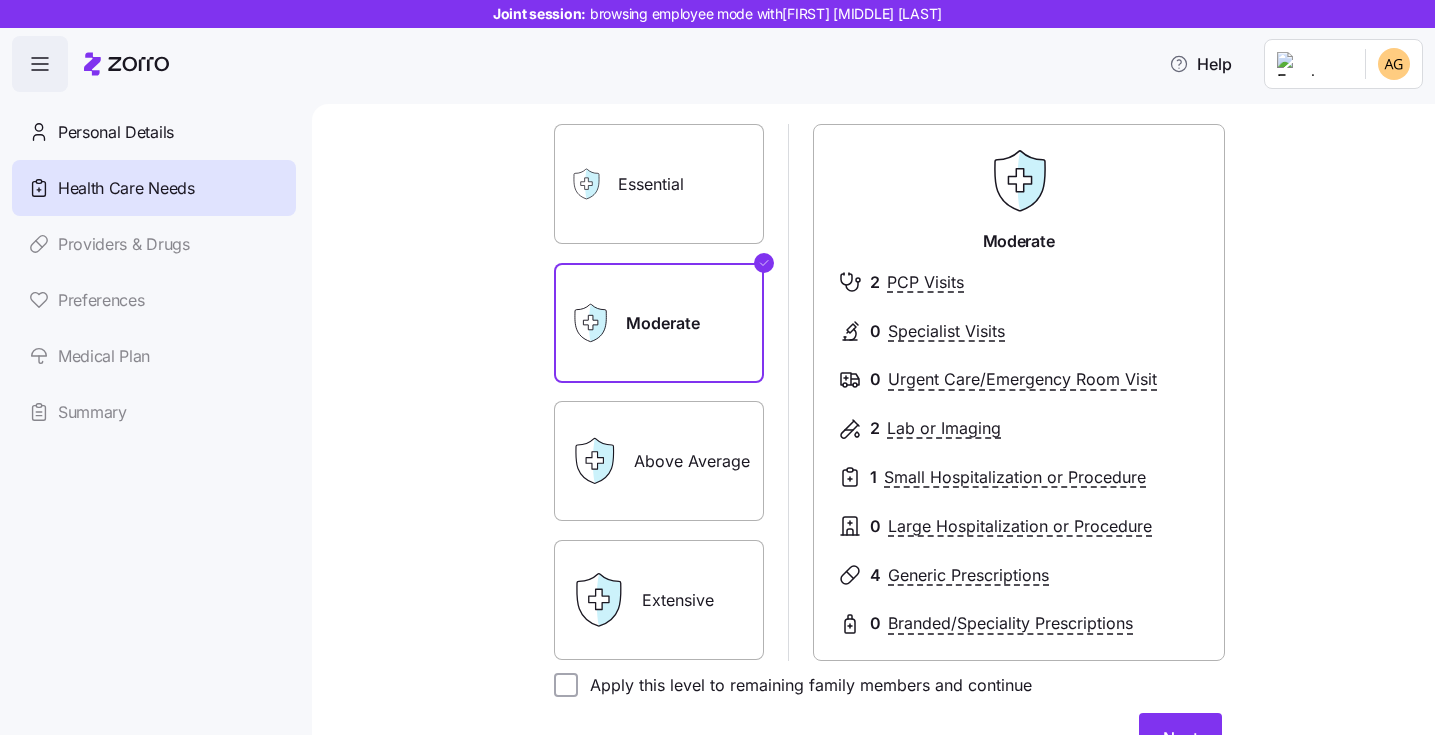 scroll, scrollTop: 210, scrollLeft: 0, axis: vertical 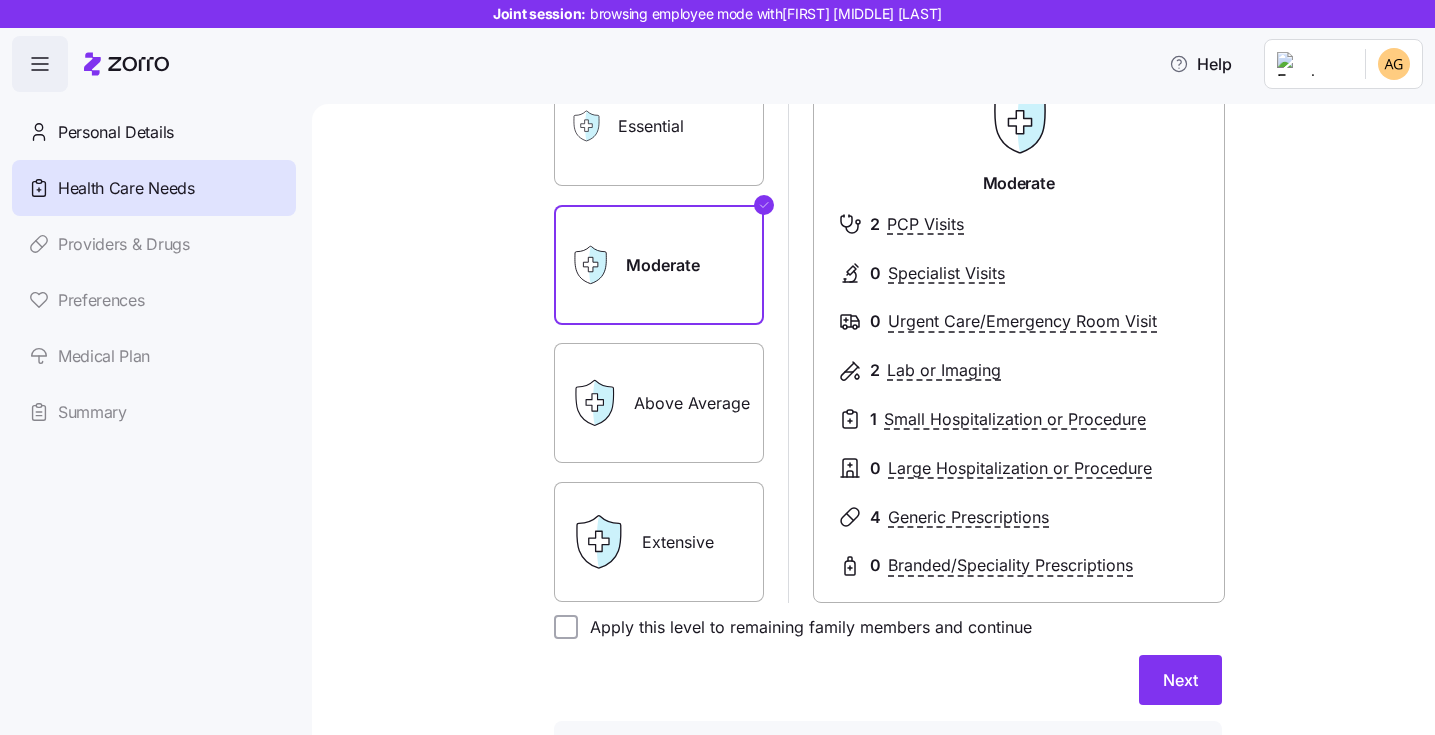 click on "Extensive" at bounding box center [659, 542] 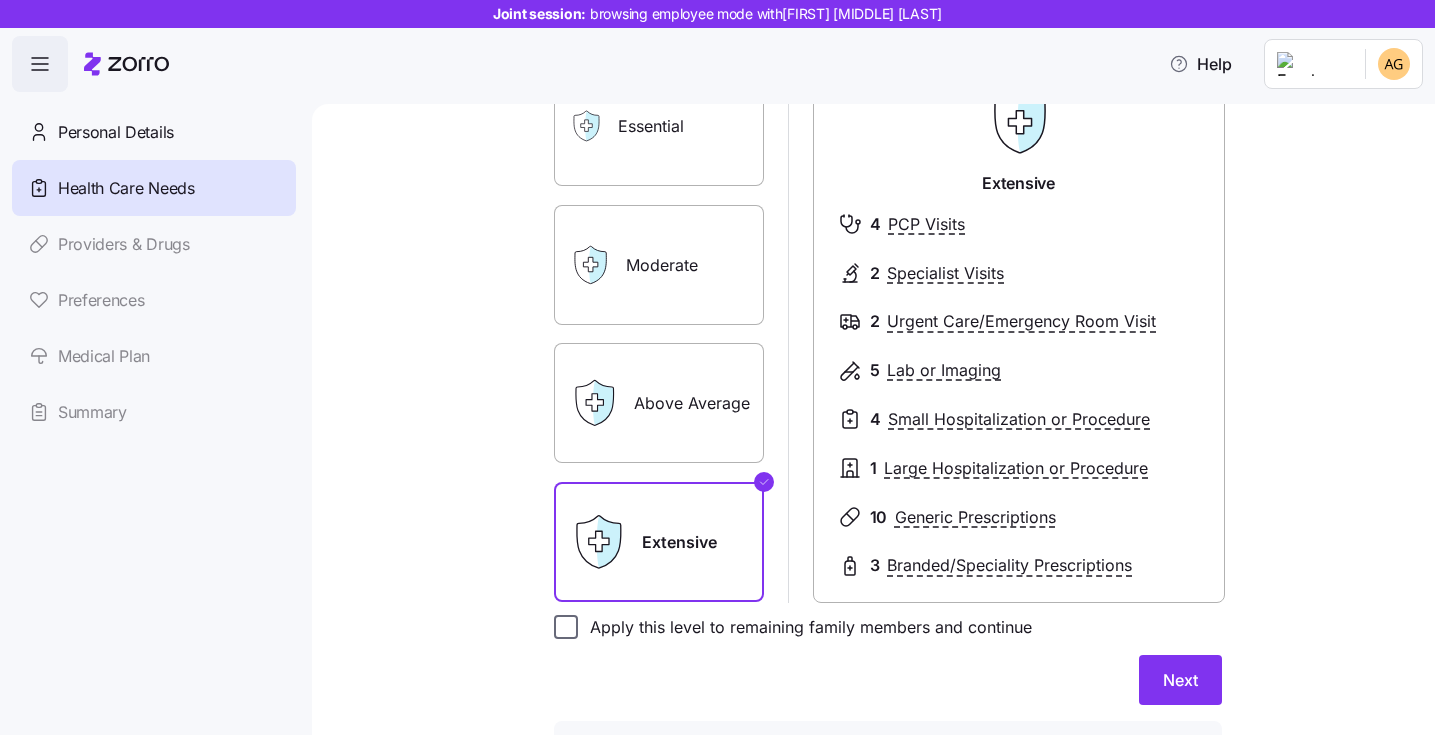 click on "Apply this level to remaining family members and continue" at bounding box center (566, 627) 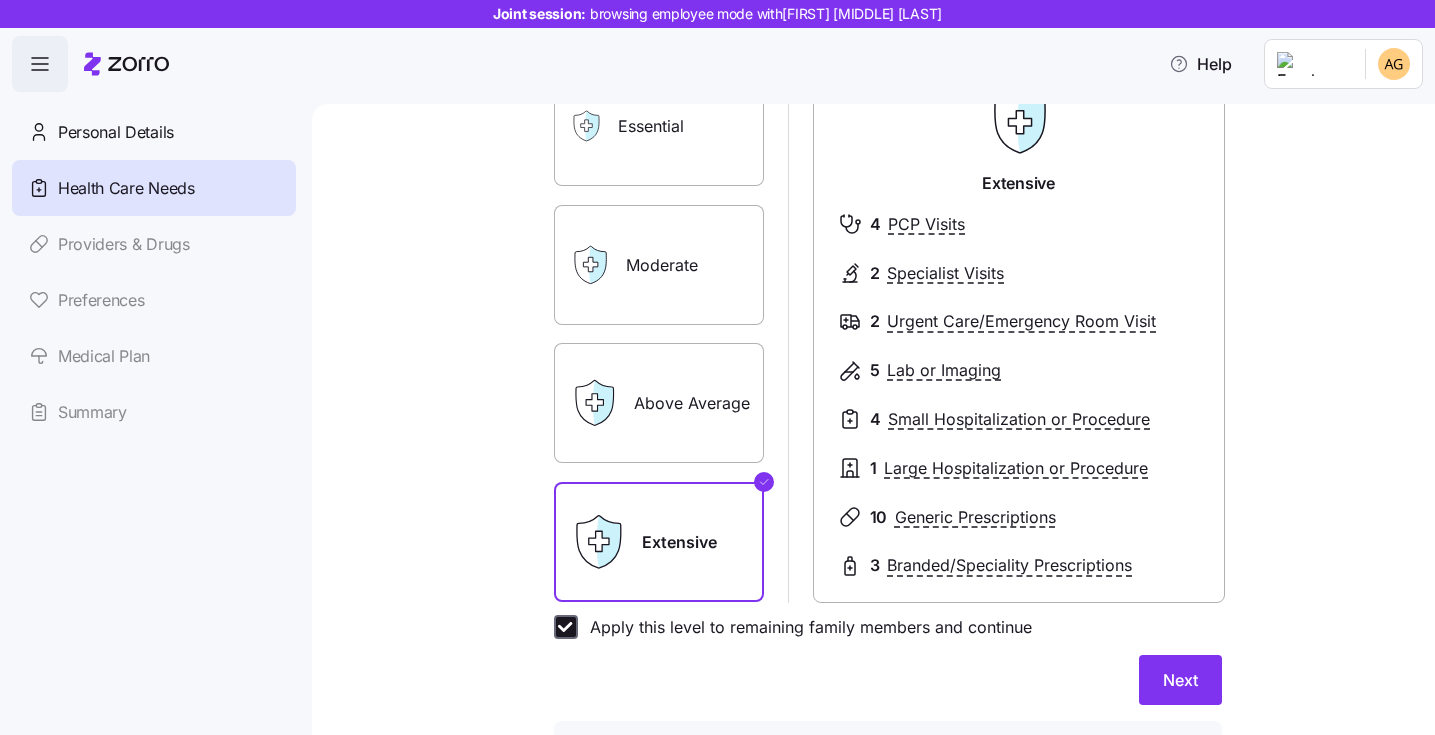 checkbox on "true" 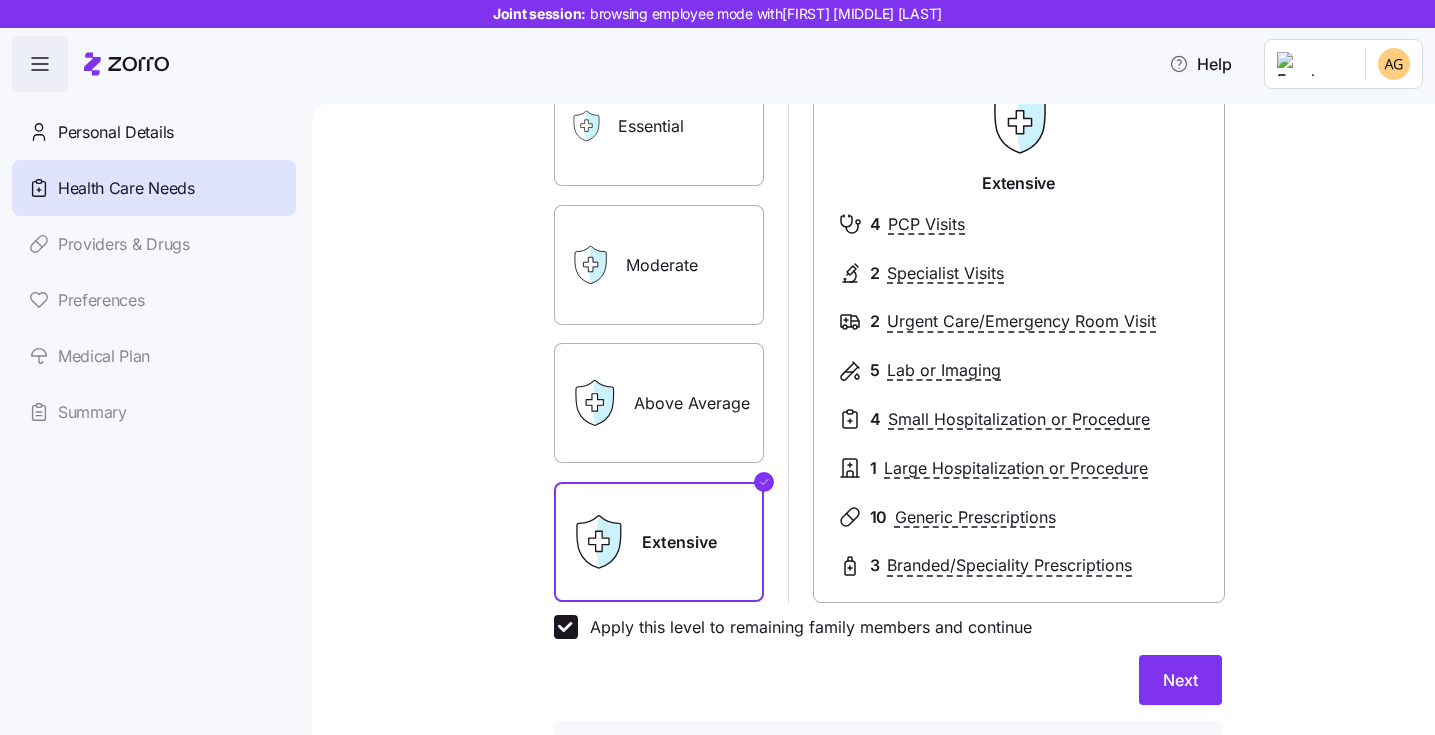 click on "Above Average" at bounding box center [659, 403] 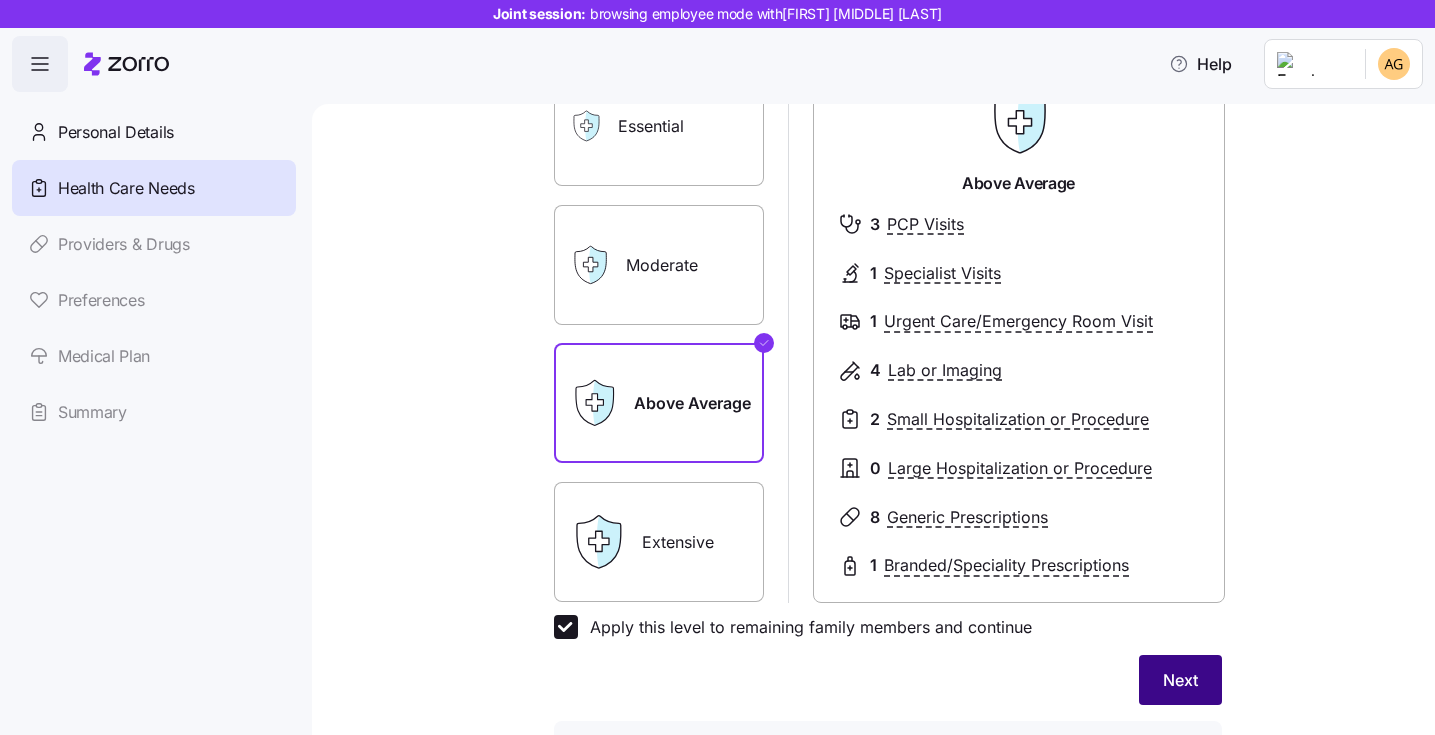 click on "Next" at bounding box center (1180, 680) 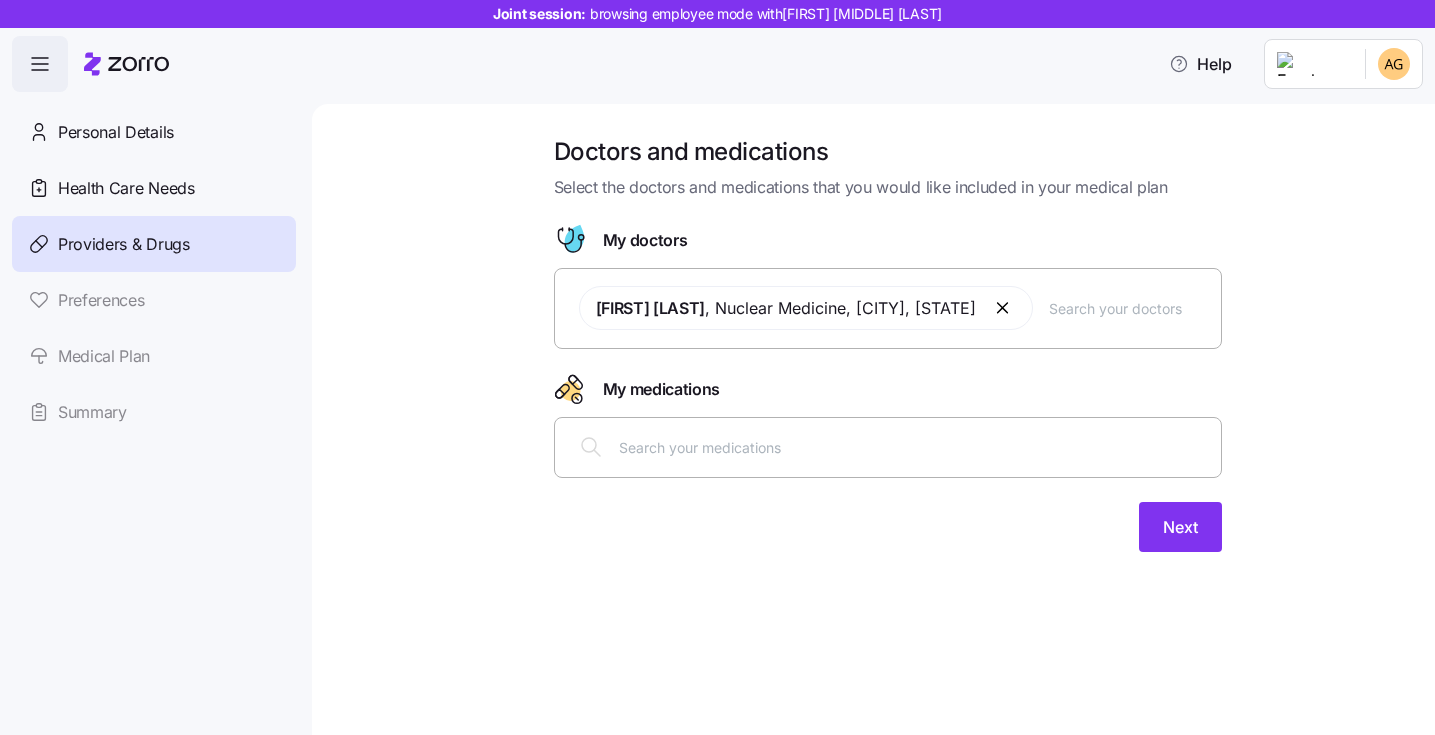 click at bounding box center [1128, 308] 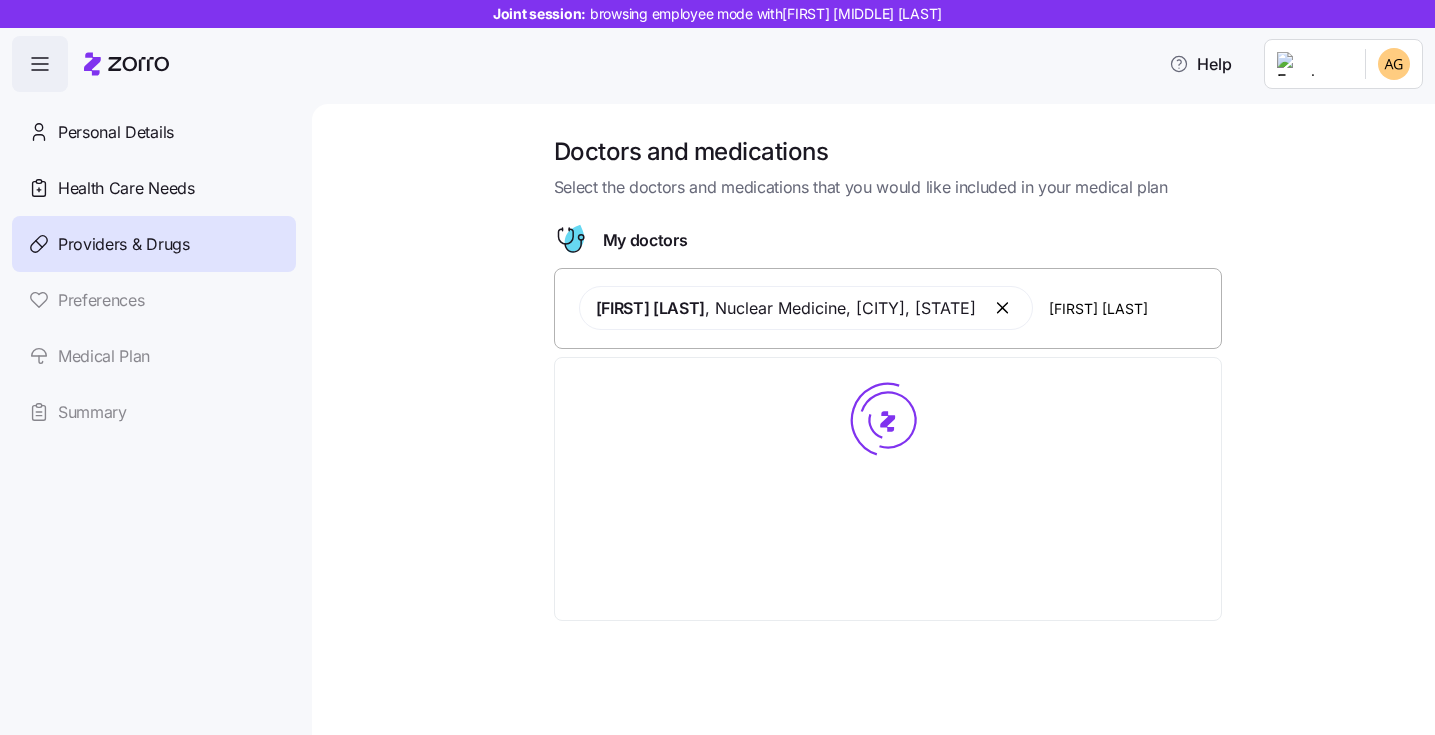type on "[FIRST] [LAST]" 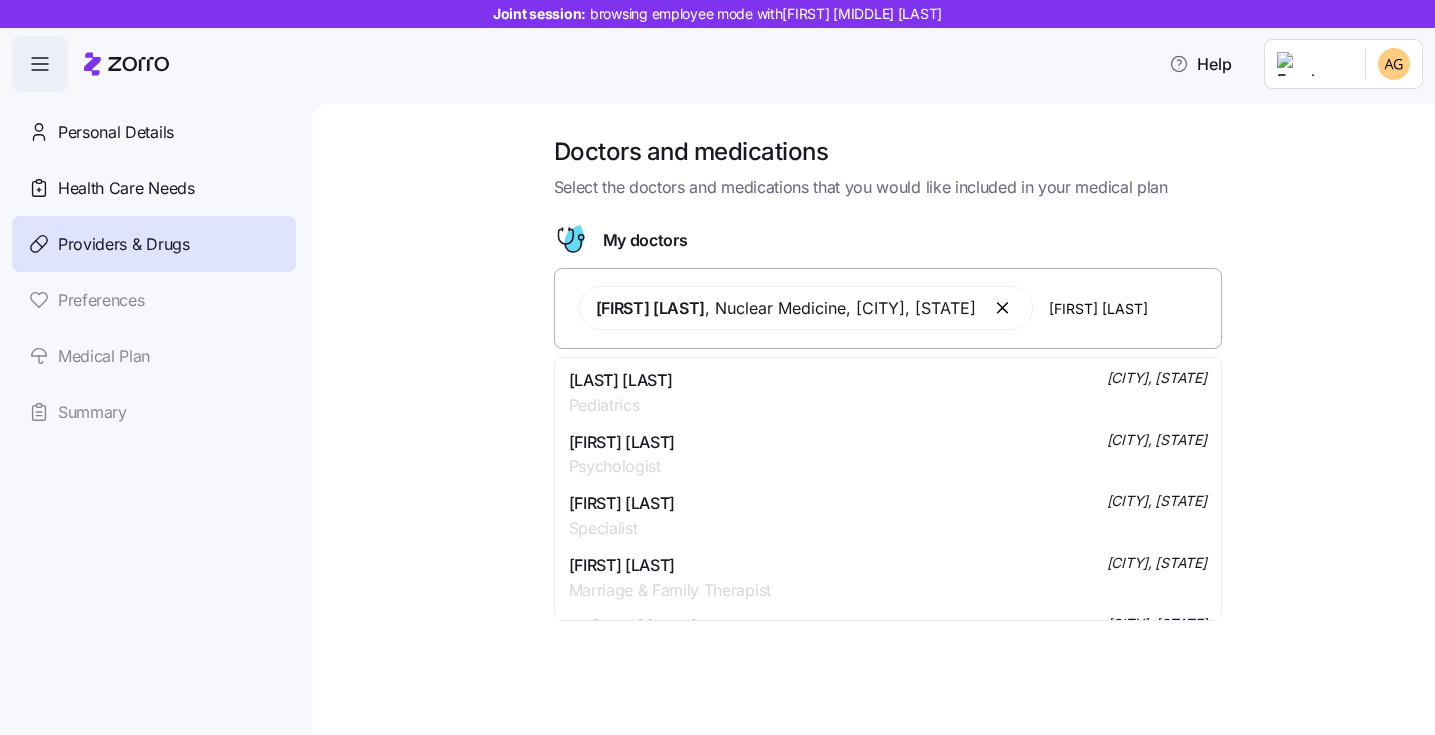 click on "[FIRST] [LAST] [LAST] [CITY], [STATE]" at bounding box center [888, 393] 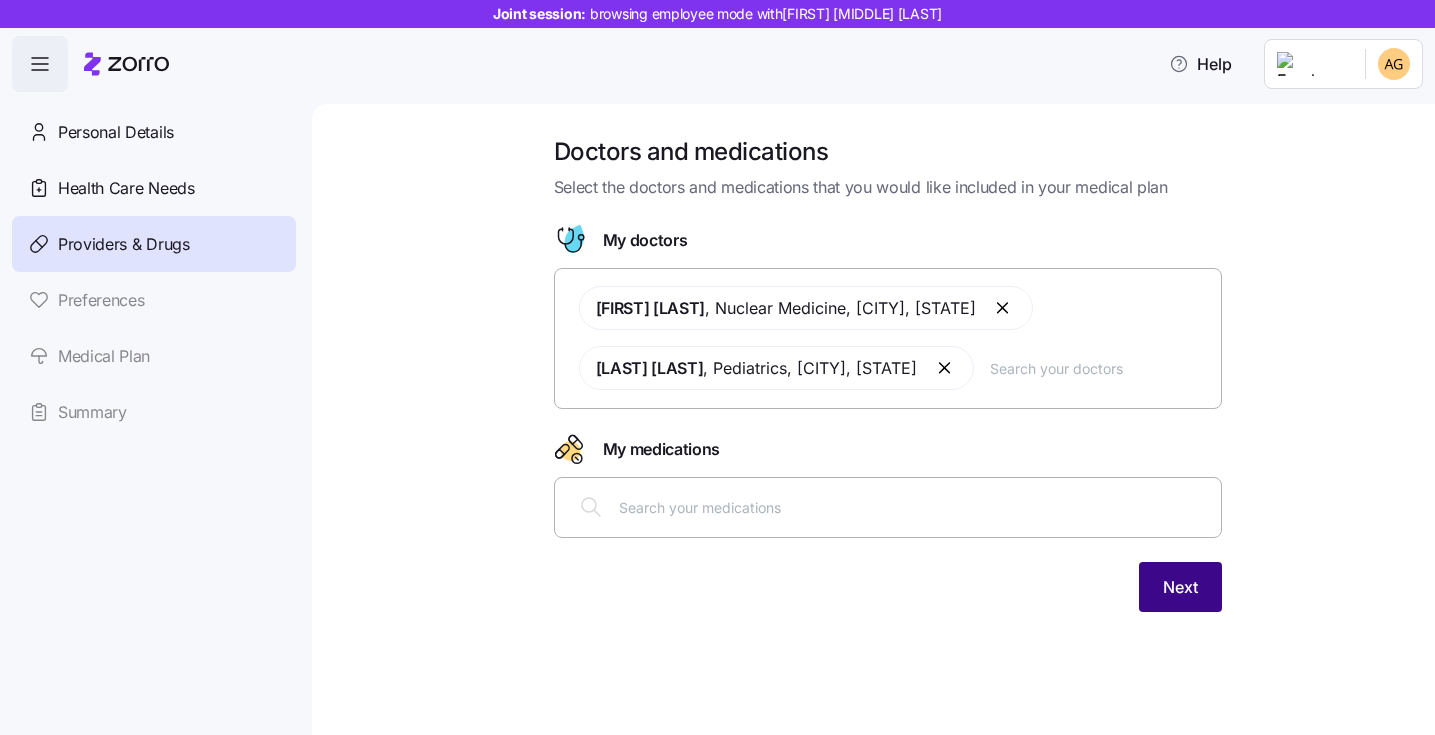 click on "Next" at bounding box center [1180, 587] 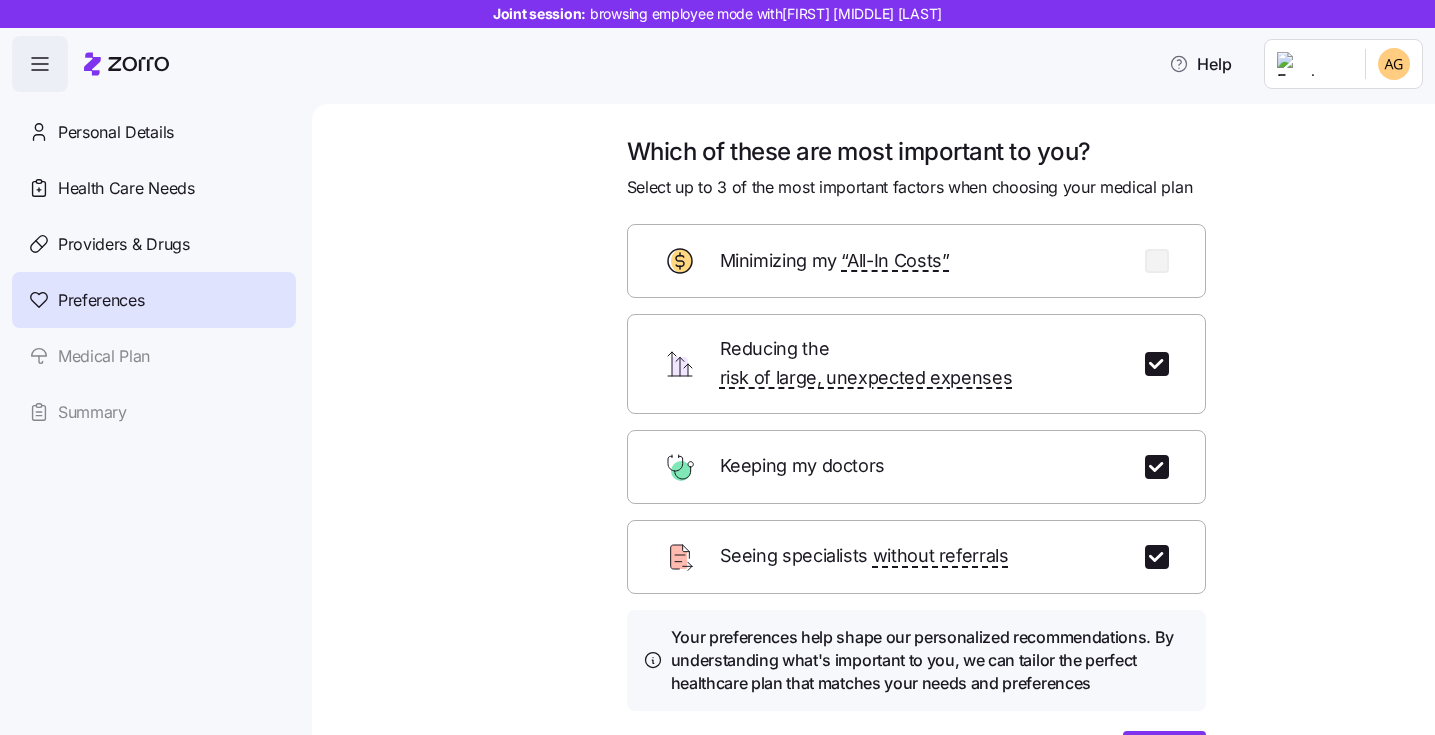 scroll, scrollTop: 116, scrollLeft: 0, axis: vertical 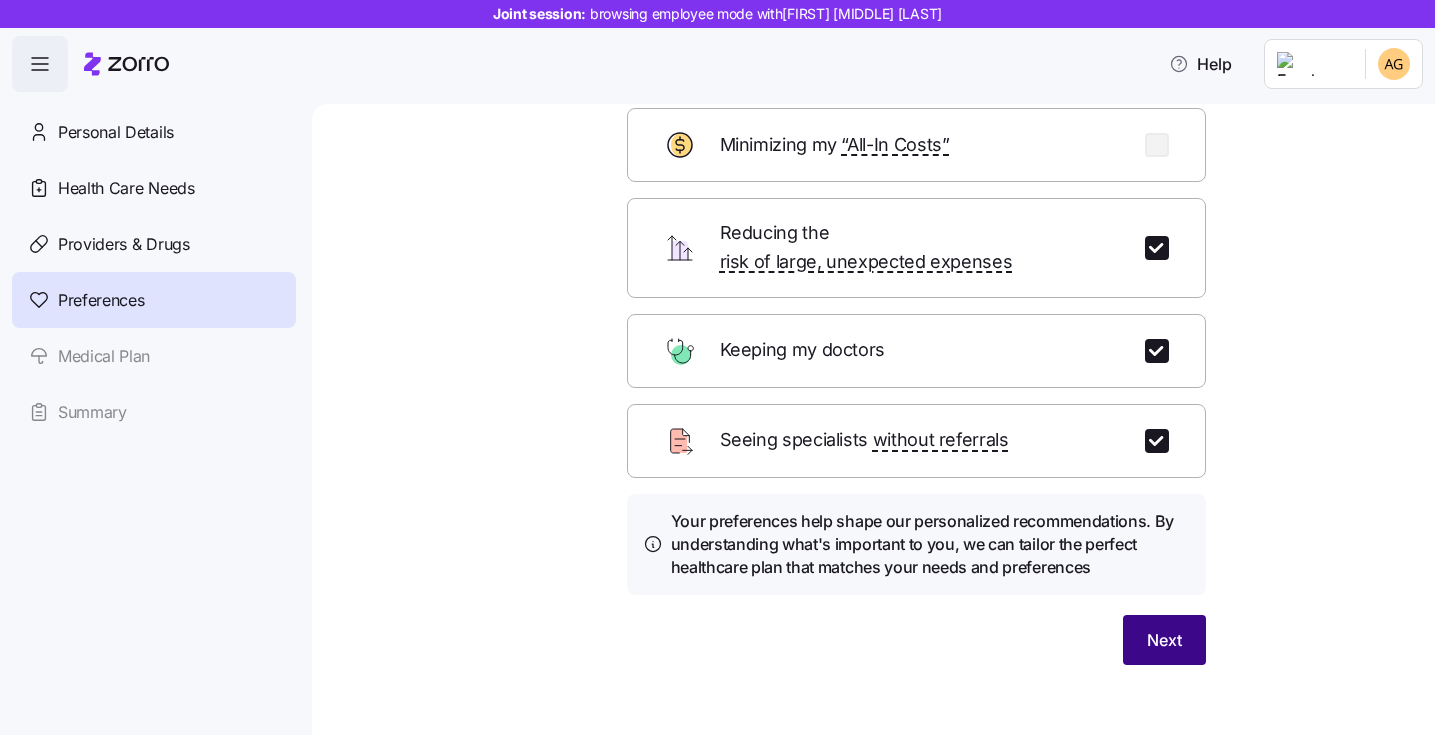 click on "Next" at bounding box center [1164, 640] 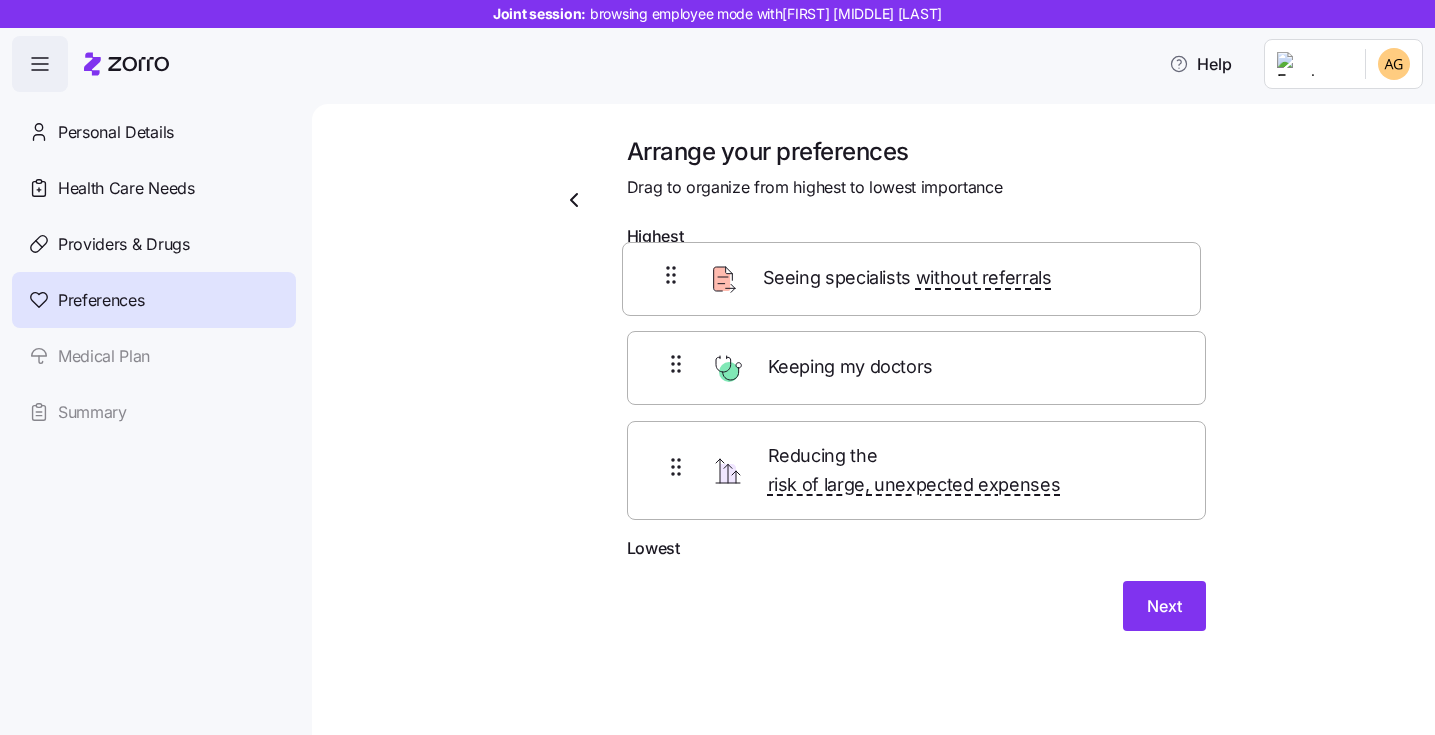 drag, startPoint x: 1027, startPoint y: 394, endPoint x: 1021, endPoint y: 281, distance: 113.15918 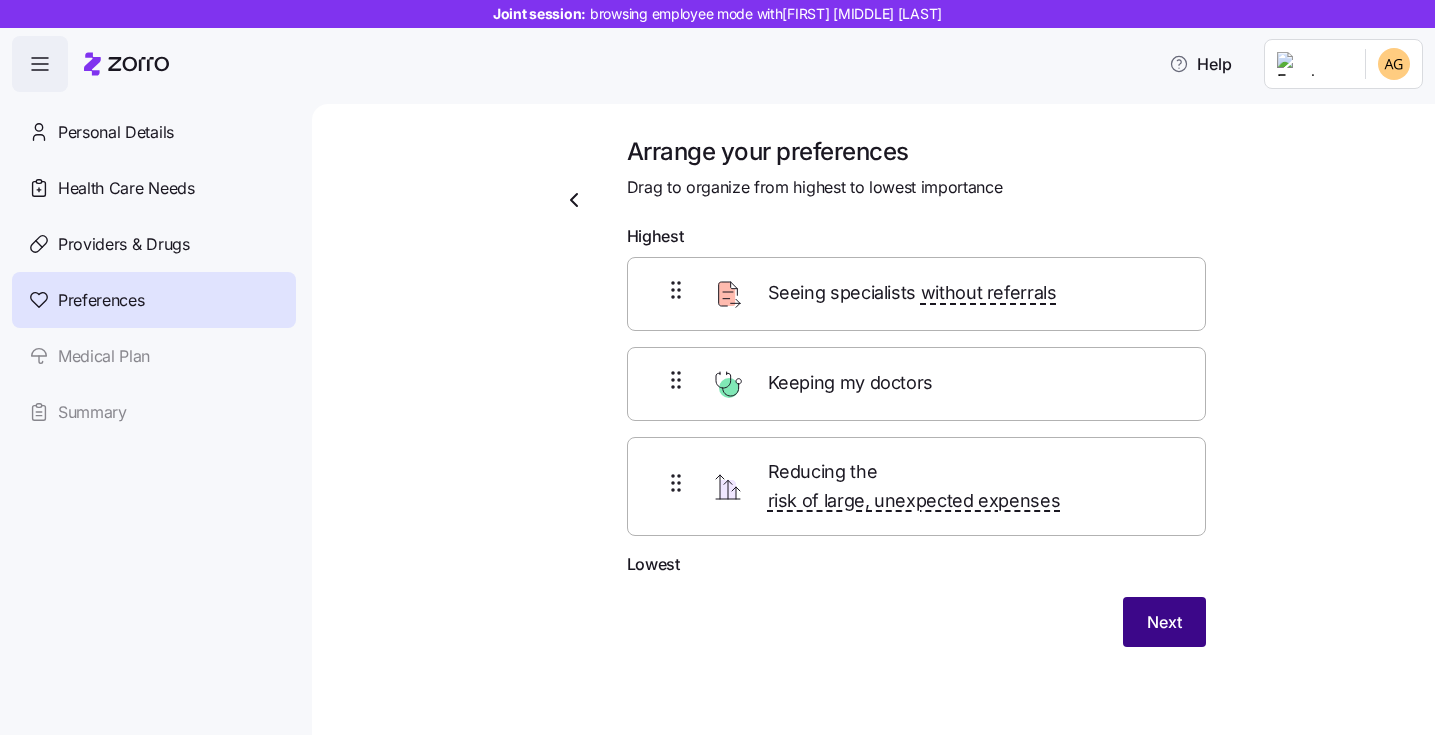 click on "Next" at bounding box center [1164, 622] 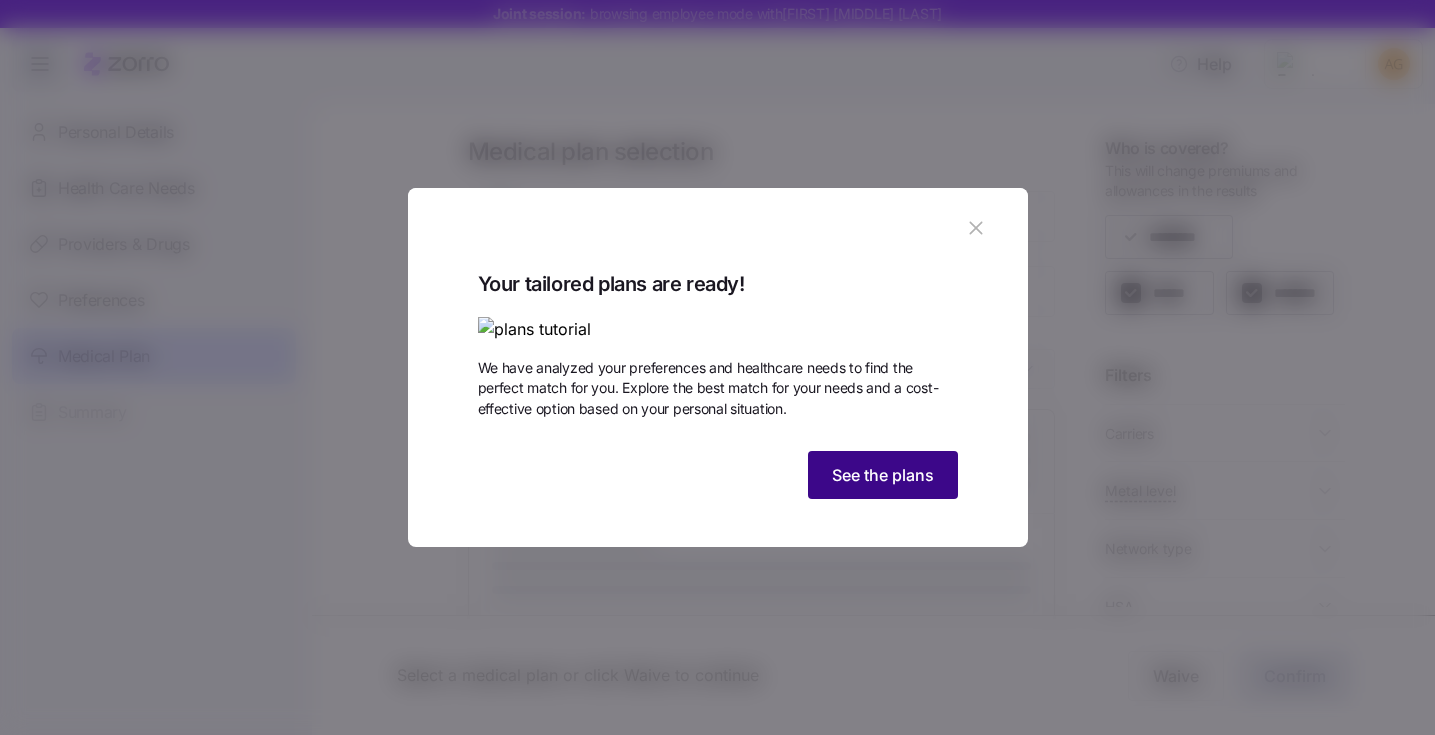 click on "See the plans" at bounding box center [883, 475] 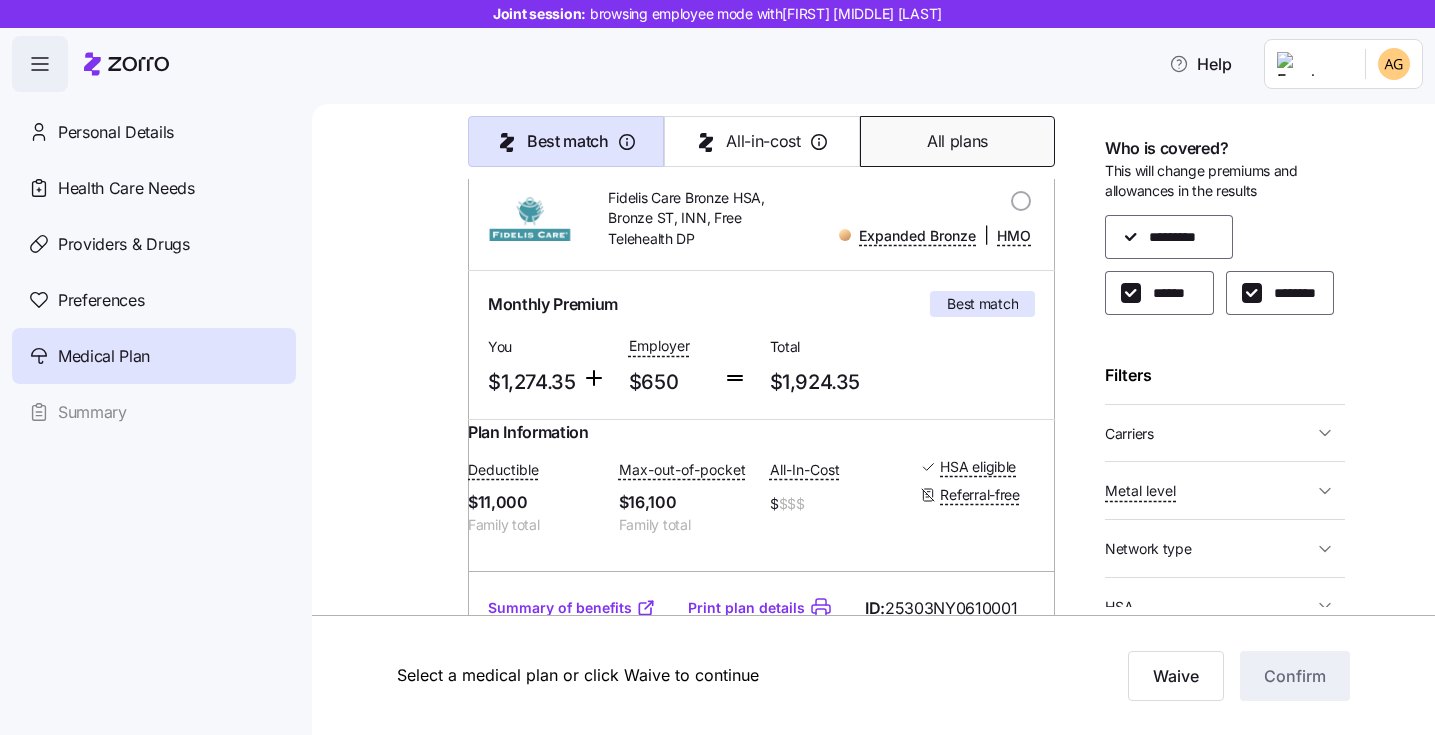 scroll, scrollTop: 237, scrollLeft: 0, axis: vertical 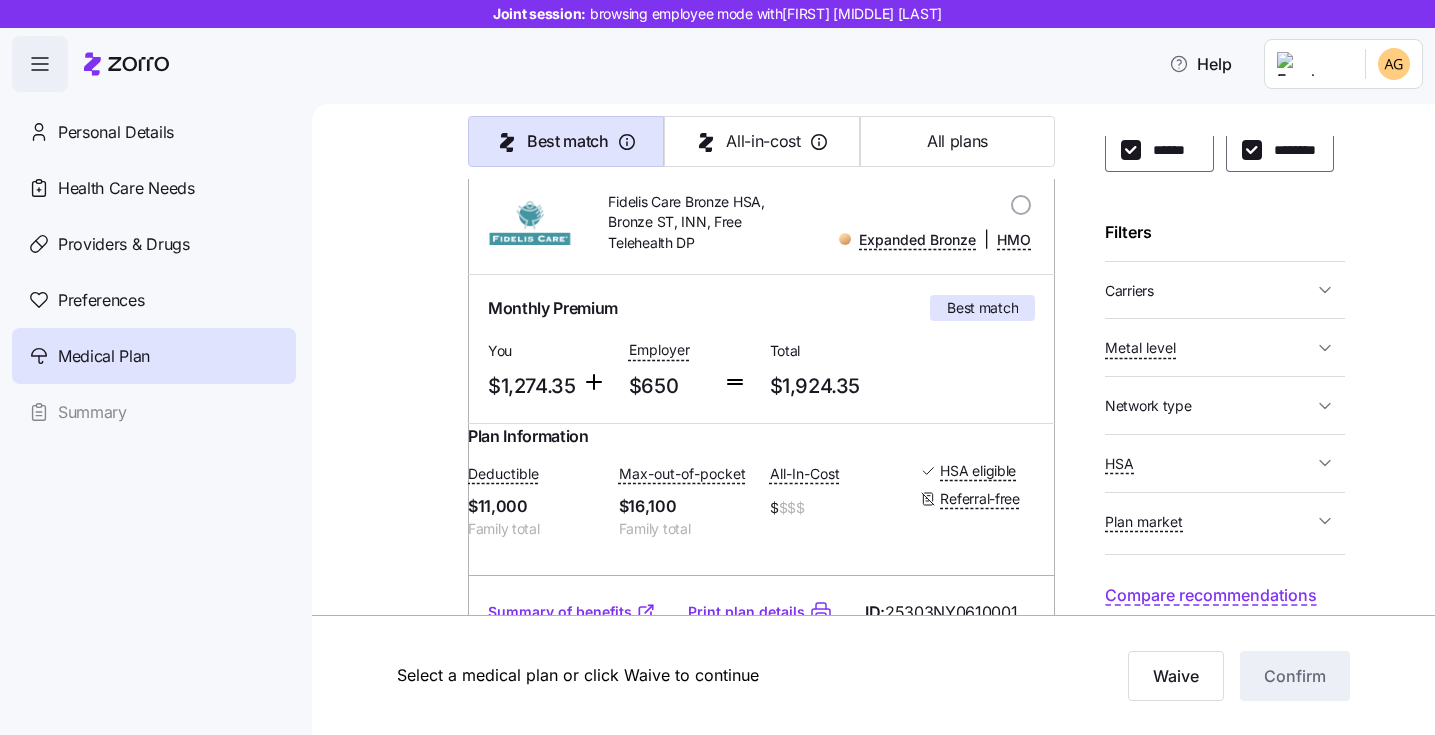 click on "Metal level" at bounding box center [1209, 347] 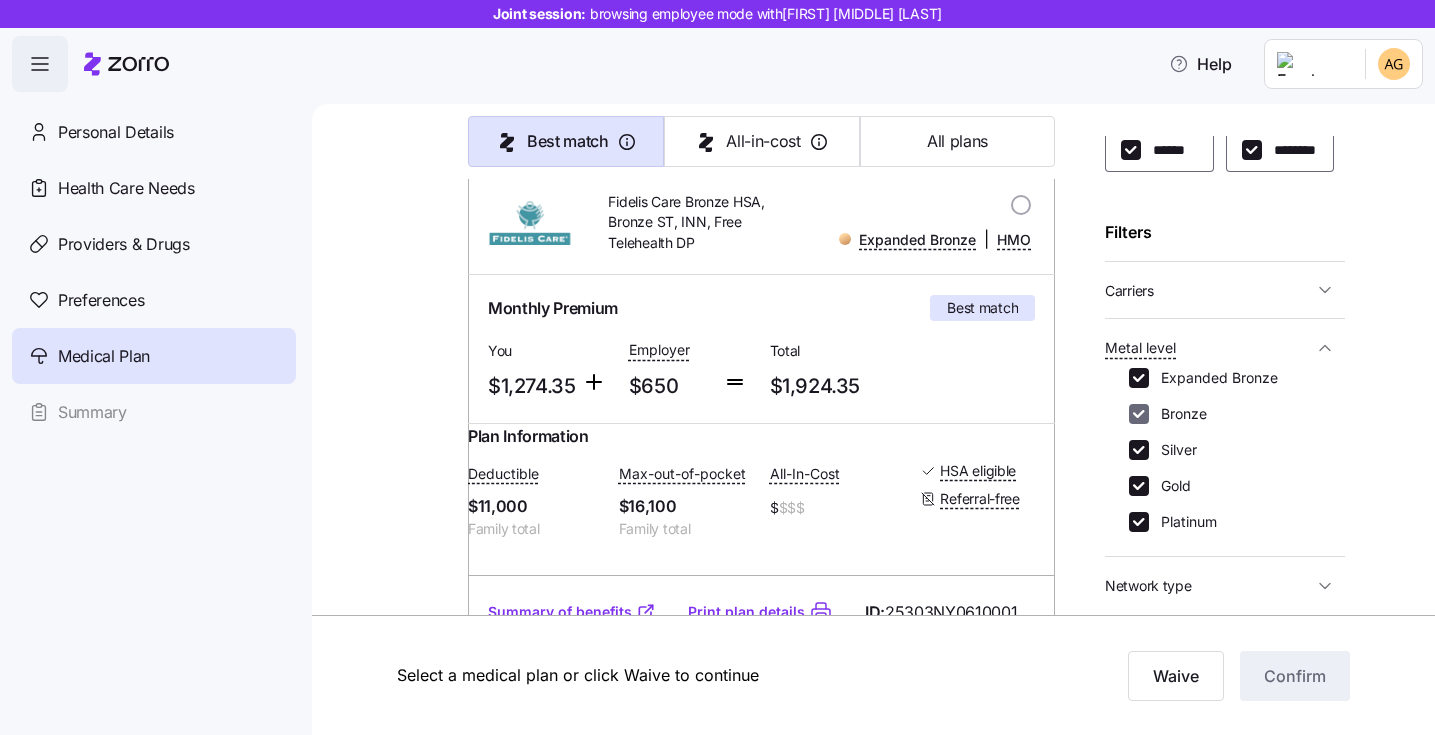 click on "Bronze" at bounding box center (1139, 414) 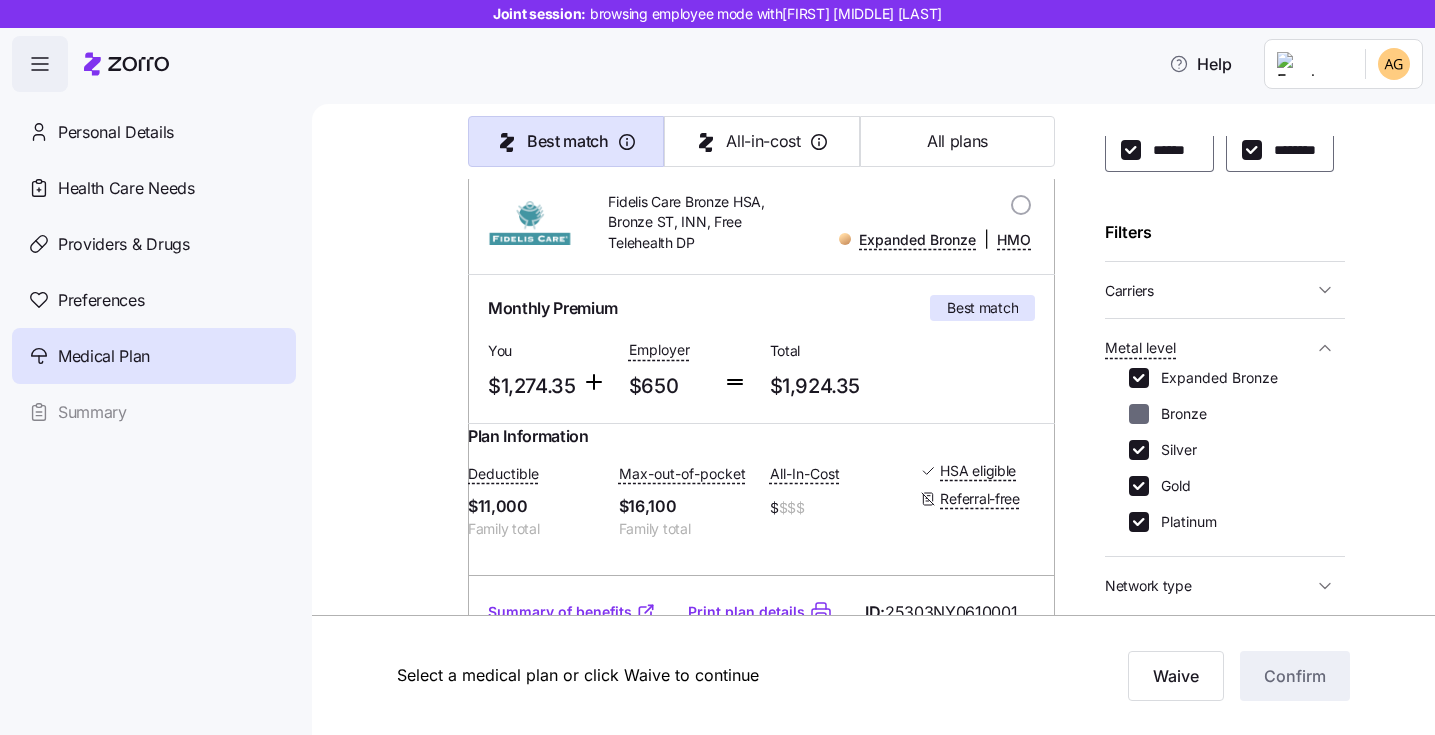 checkbox on "false" 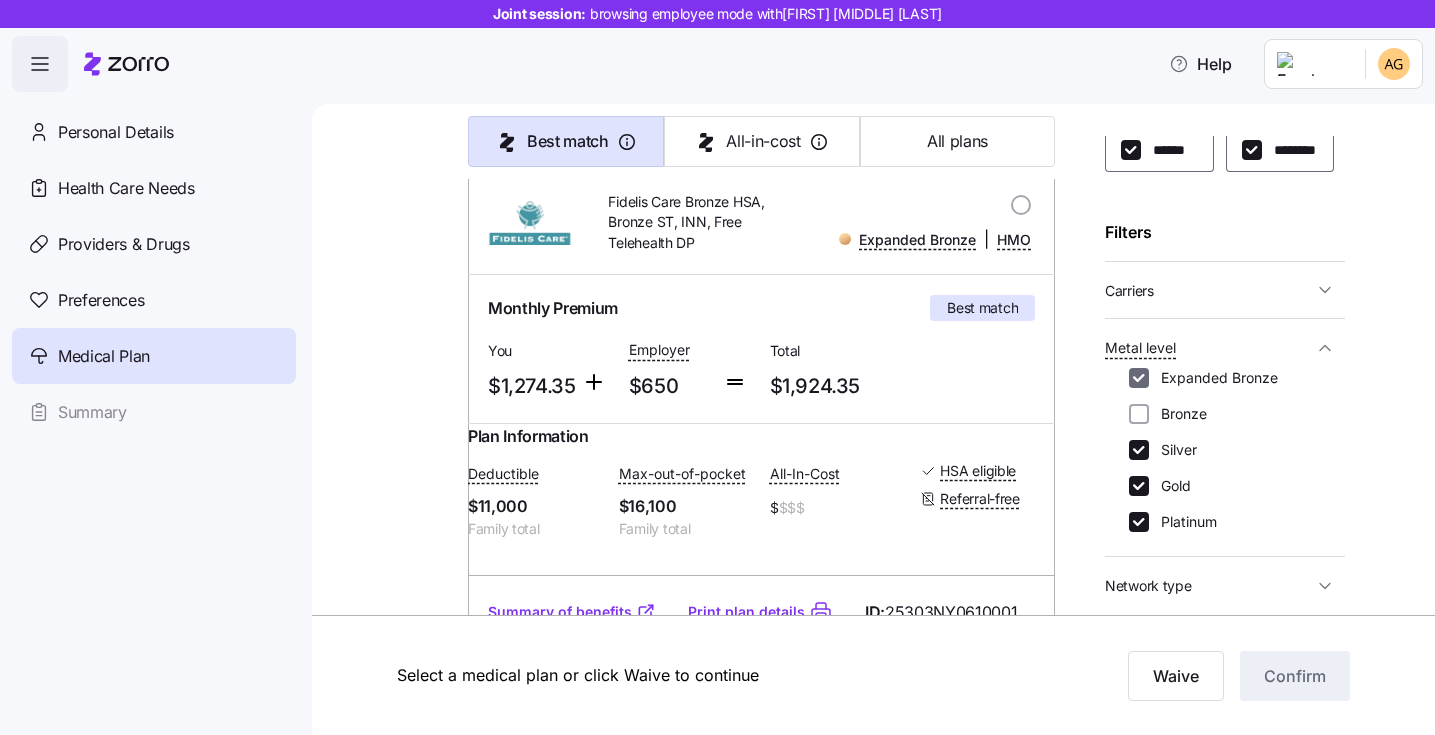 click on "Expanded Bronze" at bounding box center [1139, 378] 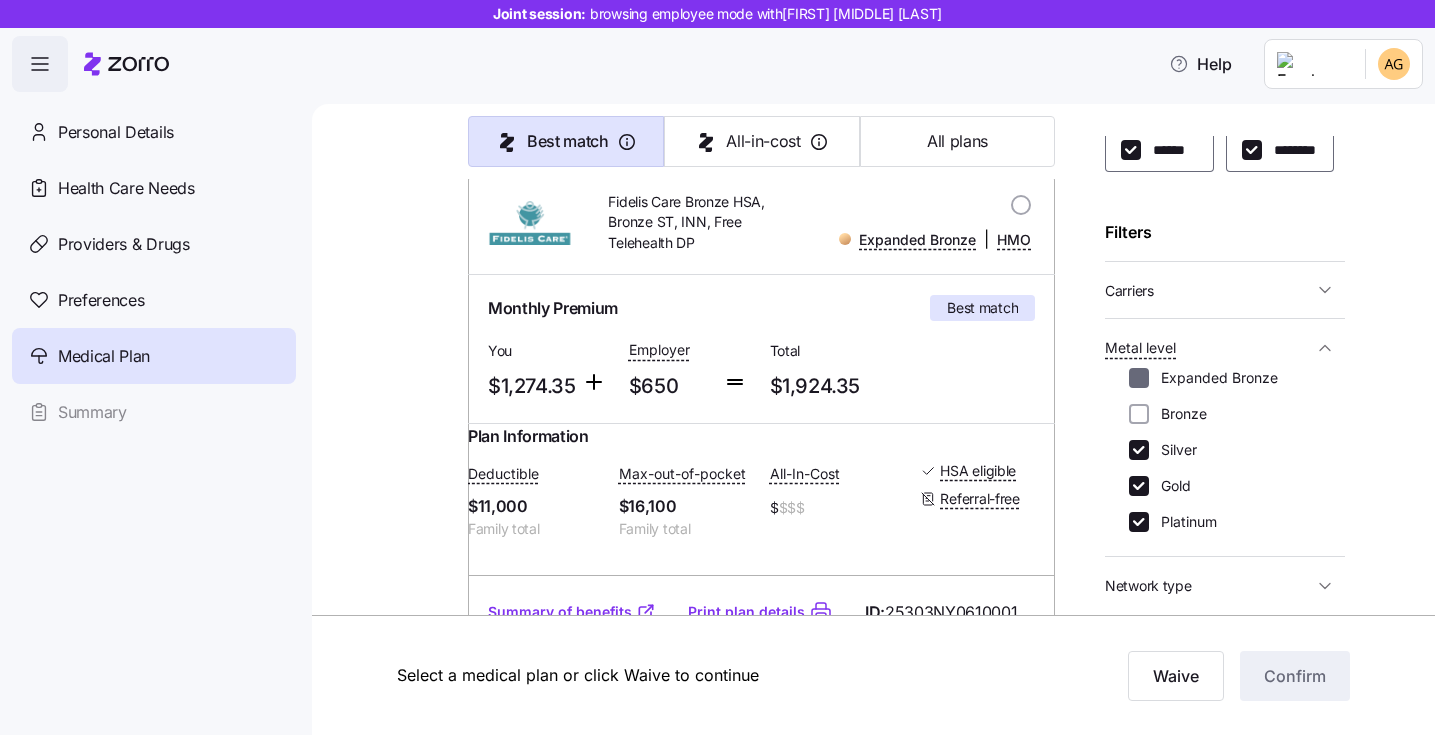 checkbox on "false" 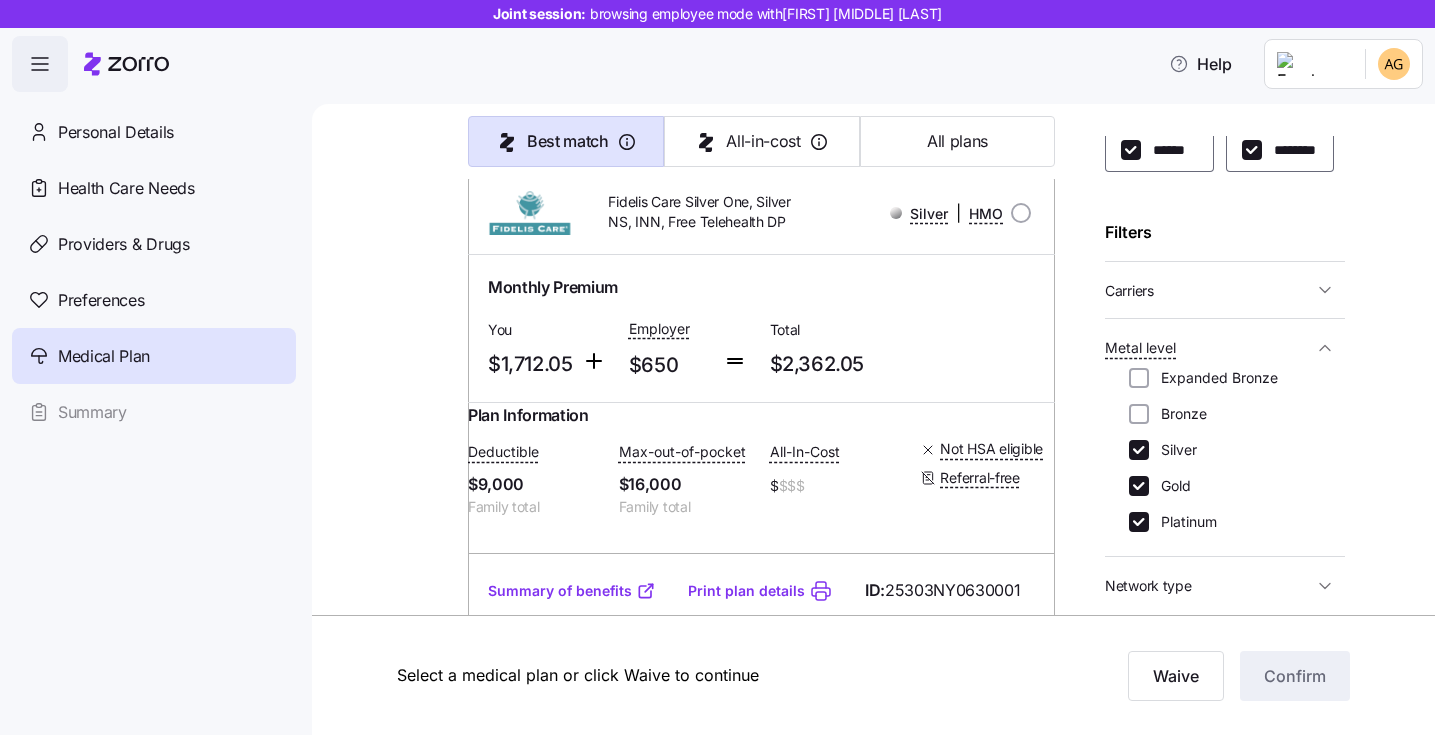 click at bounding box center (426, 1709) 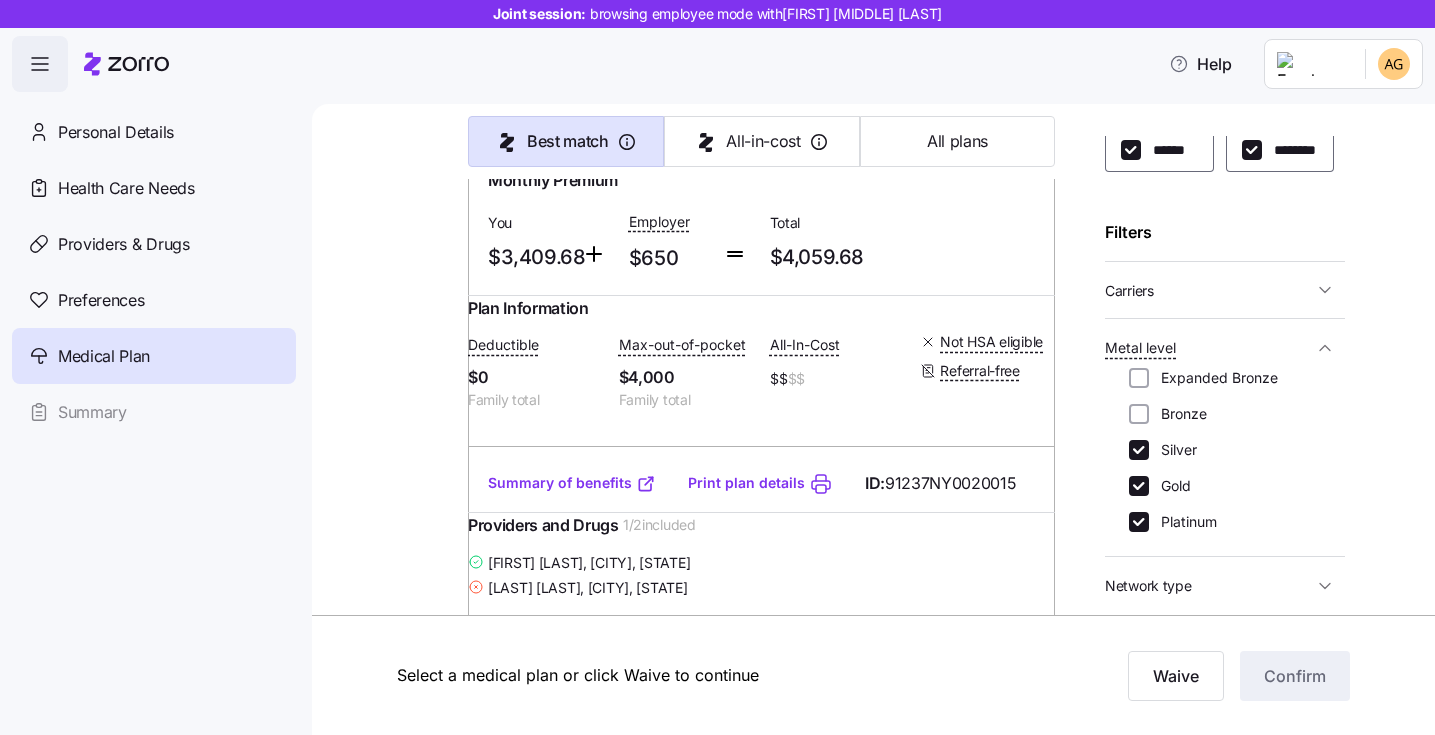 scroll, scrollTop: 2314, scrollLeft: 0, axis: vertical 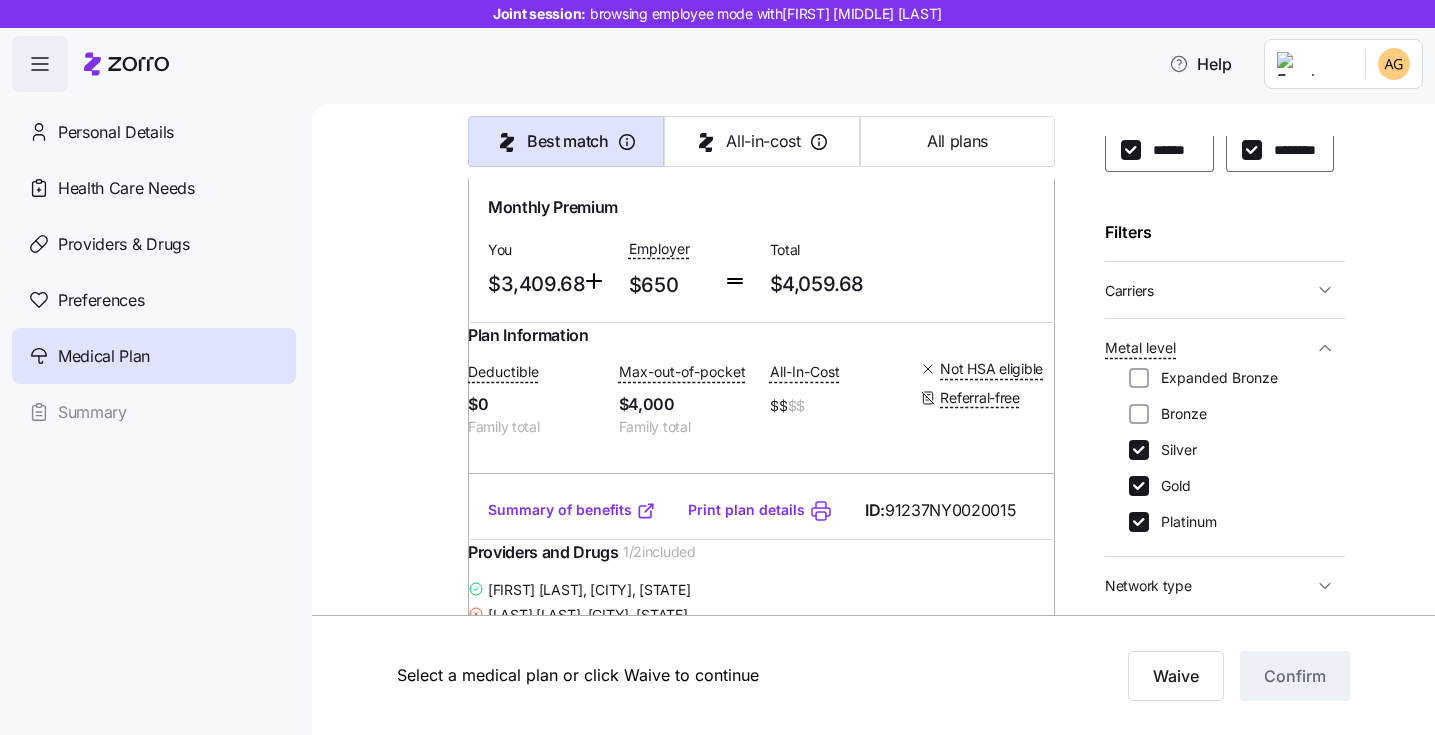 click on "Carriers" at bounding box center [1225, 290] 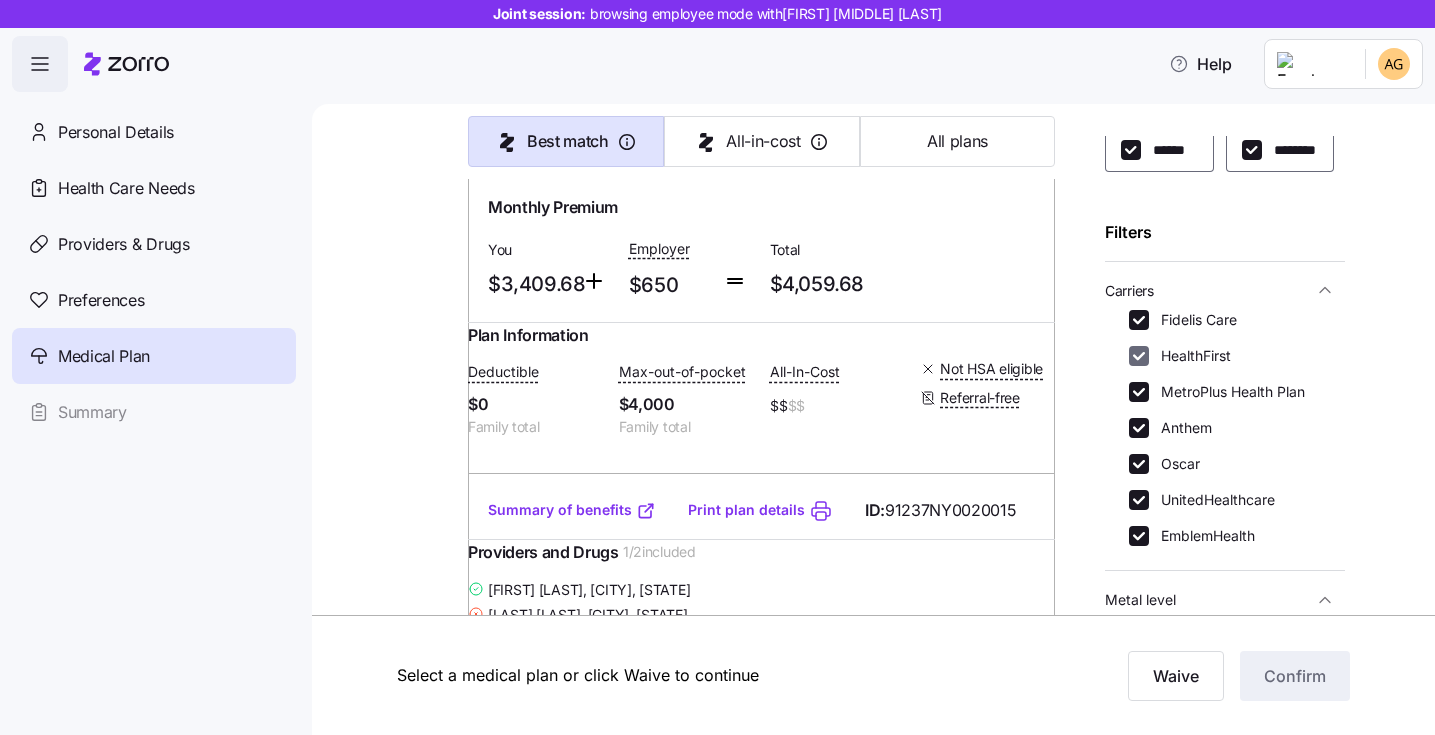 click on "HealthFirst" at bounding box center (1139, 356) 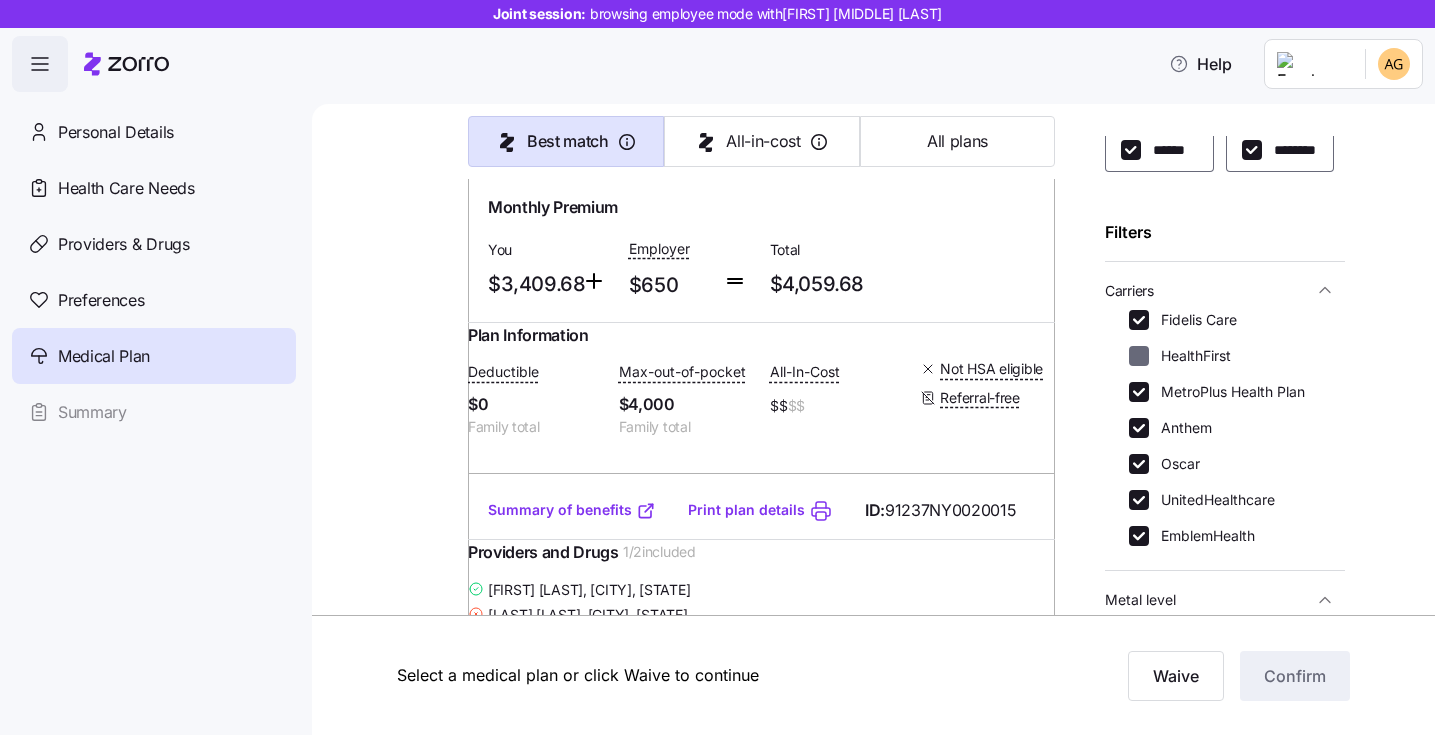 checkbox on "false" 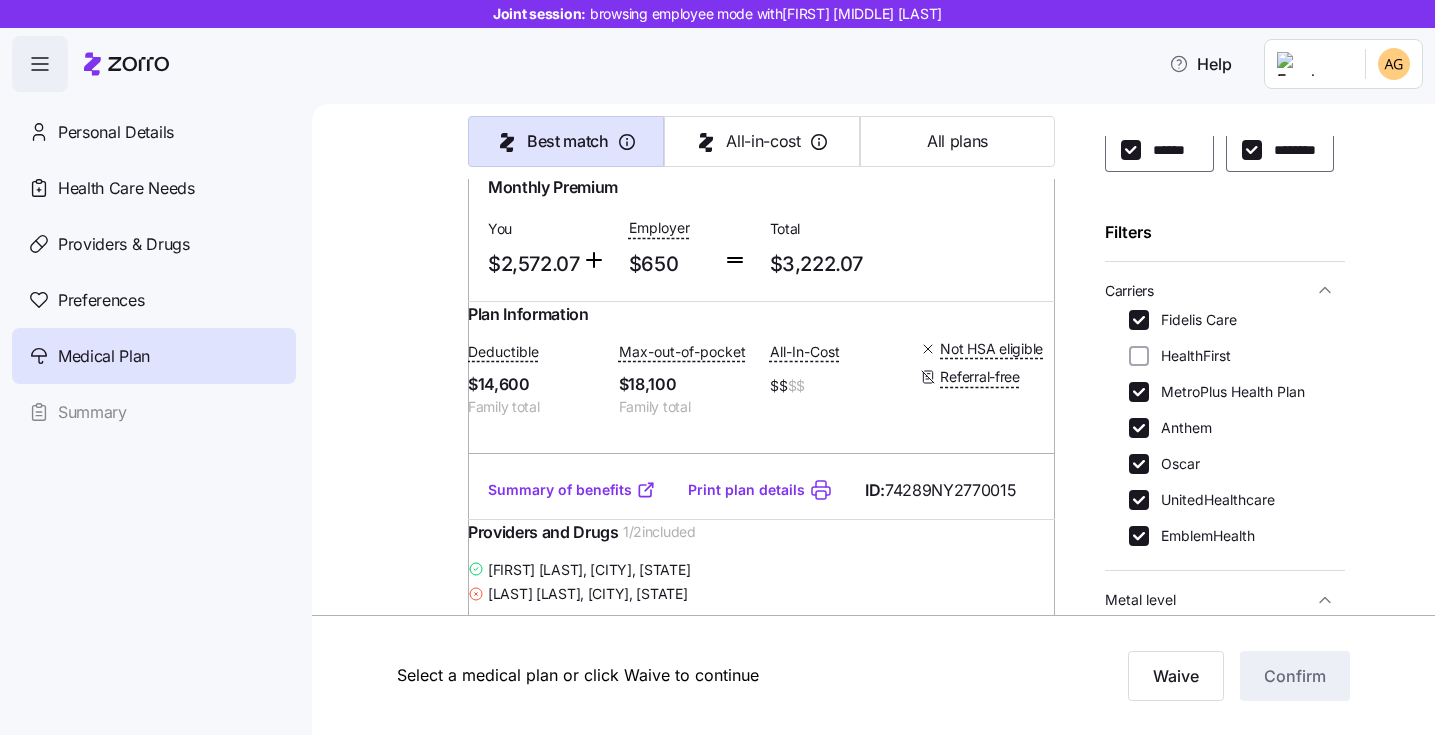 click on "Fidelis Care HealthFirst MetroPlus Health Plan Anthem Oscar UnitedHealthcare EmblemHealth" at bounding box center (1225, 428) 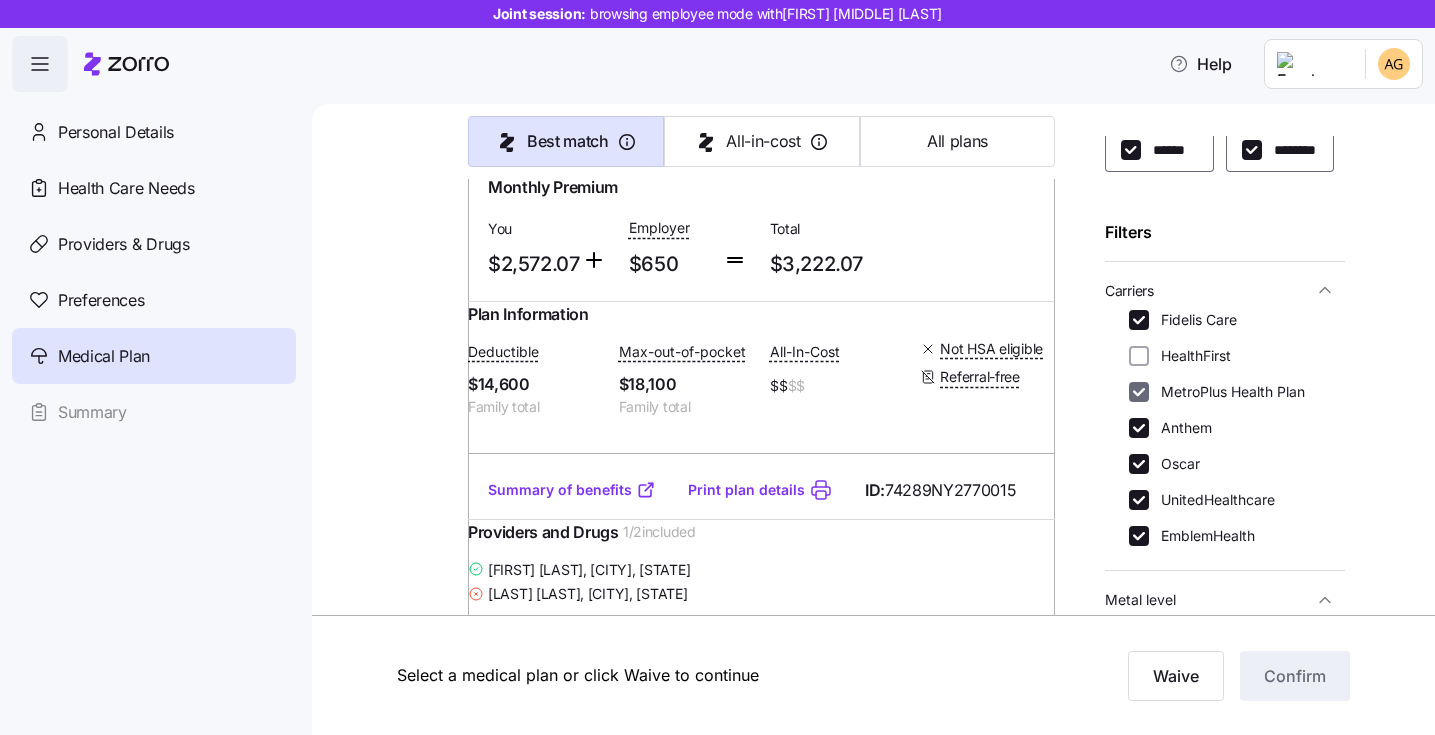 click on "MetroPlus Health Plan" at bounding box center [1139, 392] 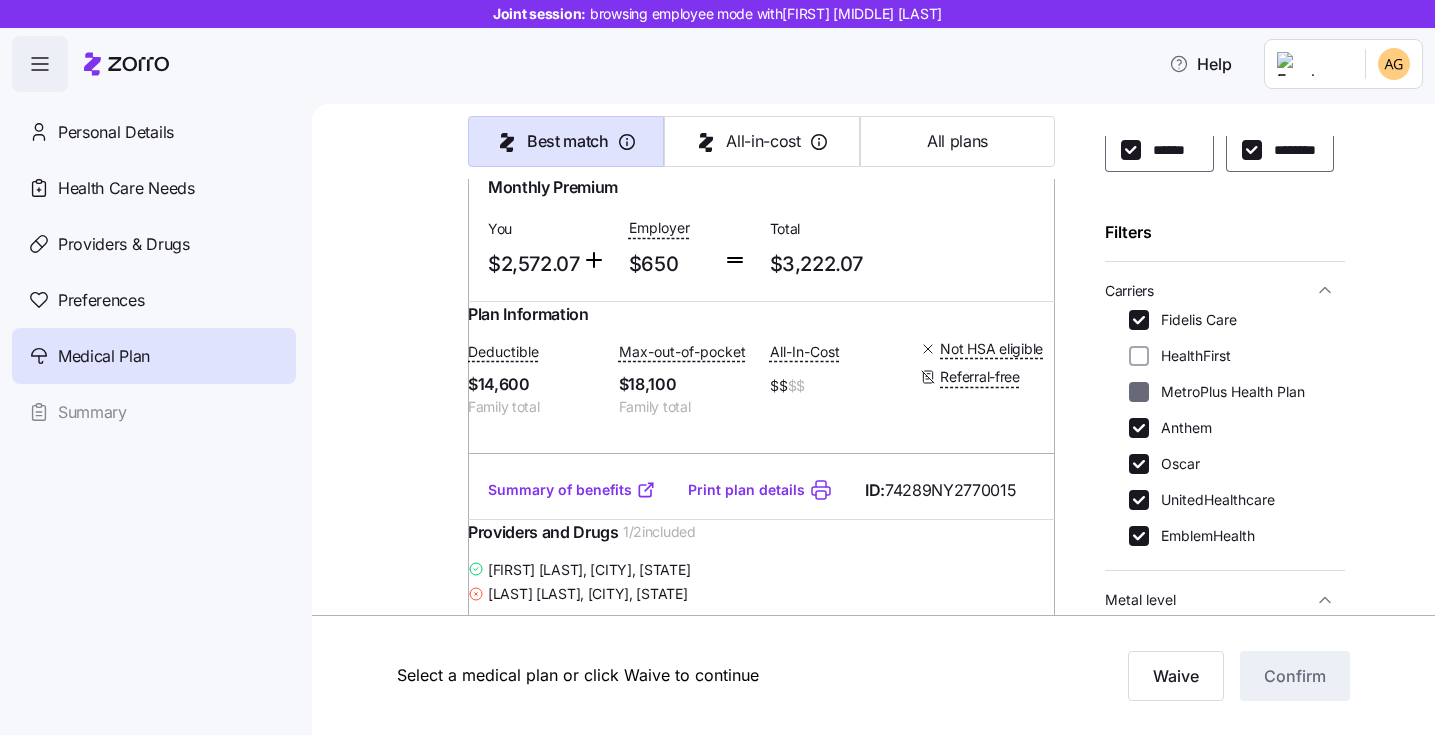 checkbox on "false" 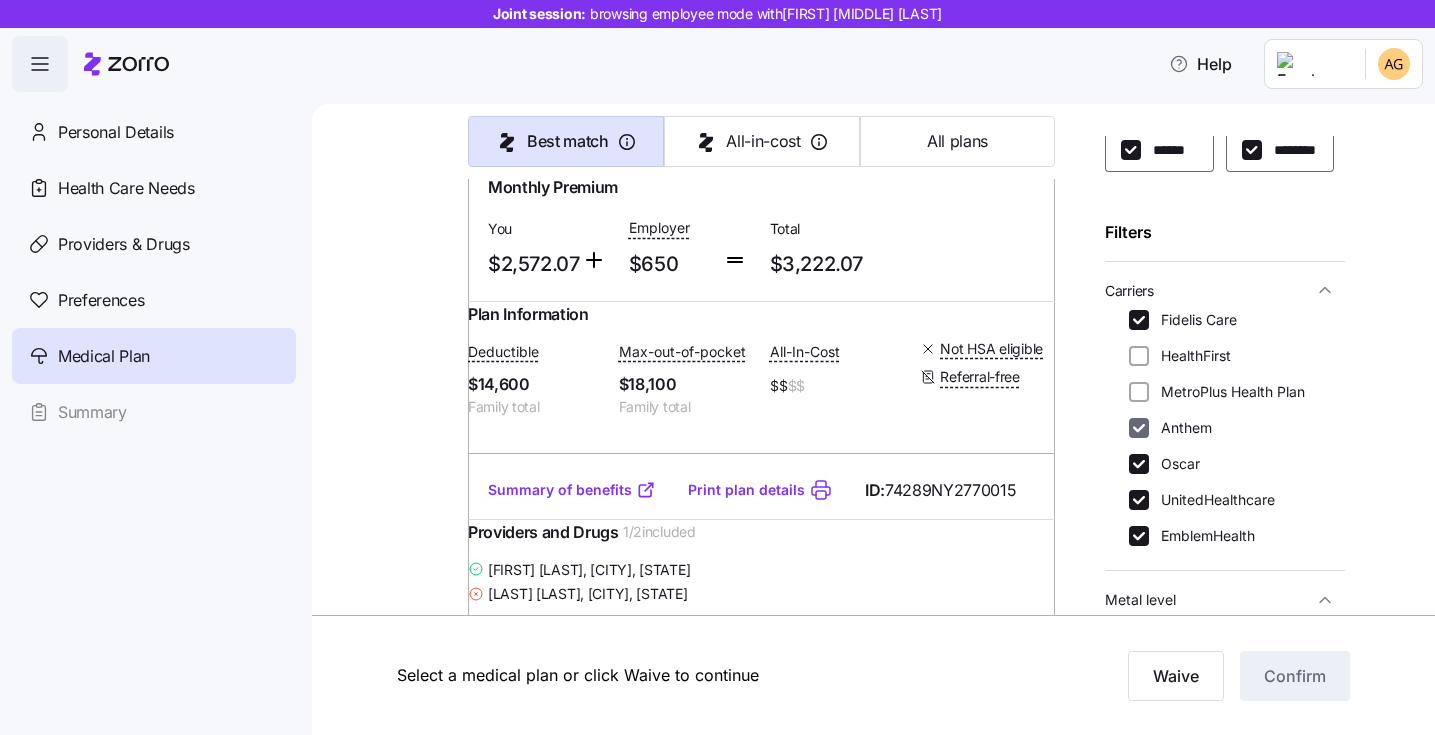 click on "Anthem" at bounding box center [1139, 428] 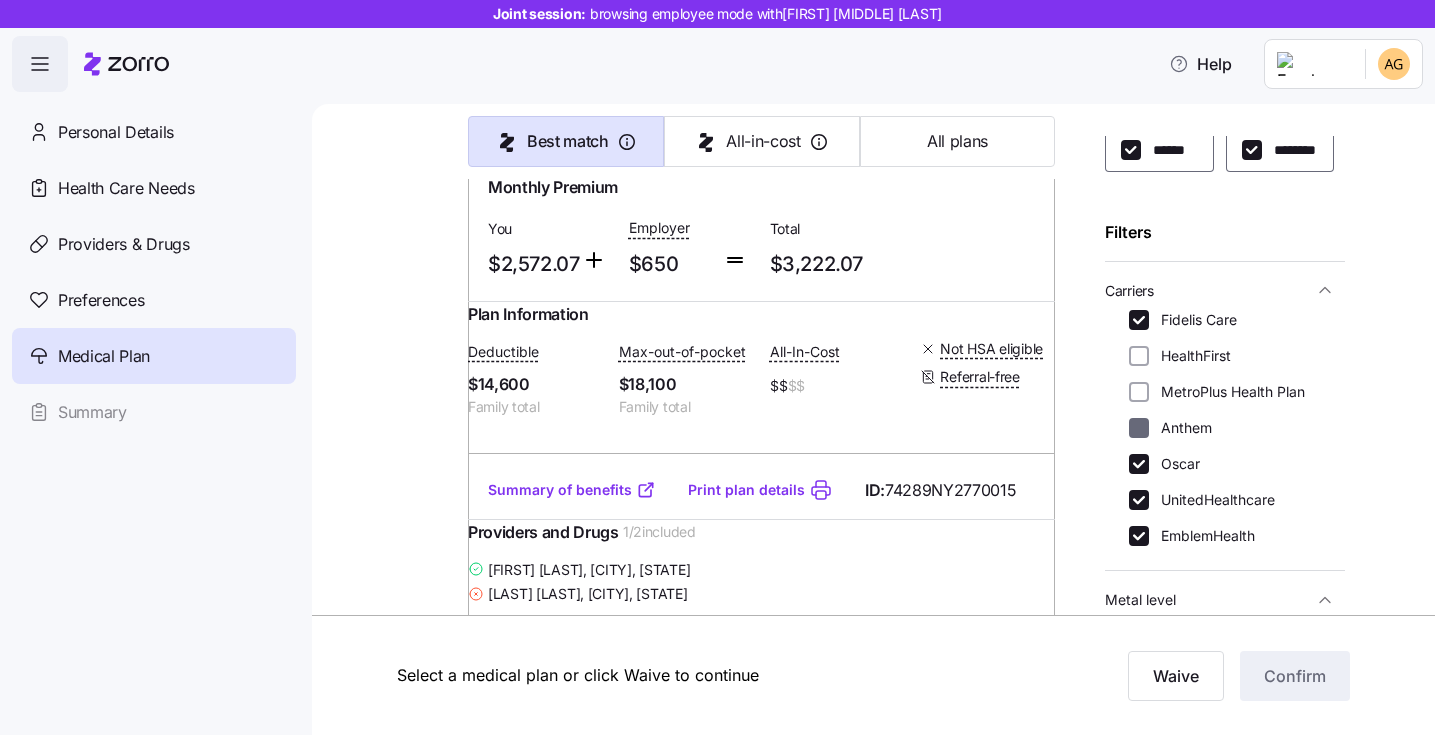 checkbox on "false" 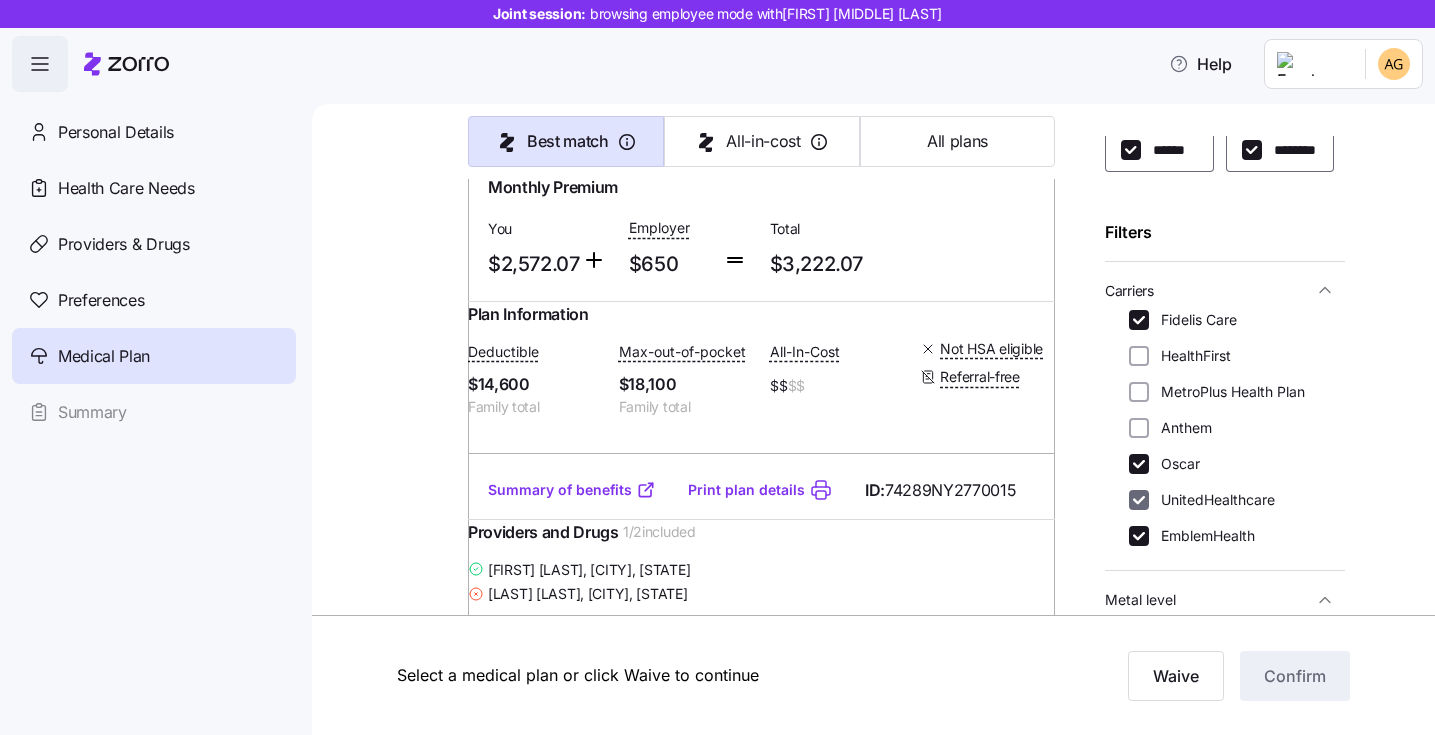 click on "UnitedHealthcare" at bounding box center (1139, 500) 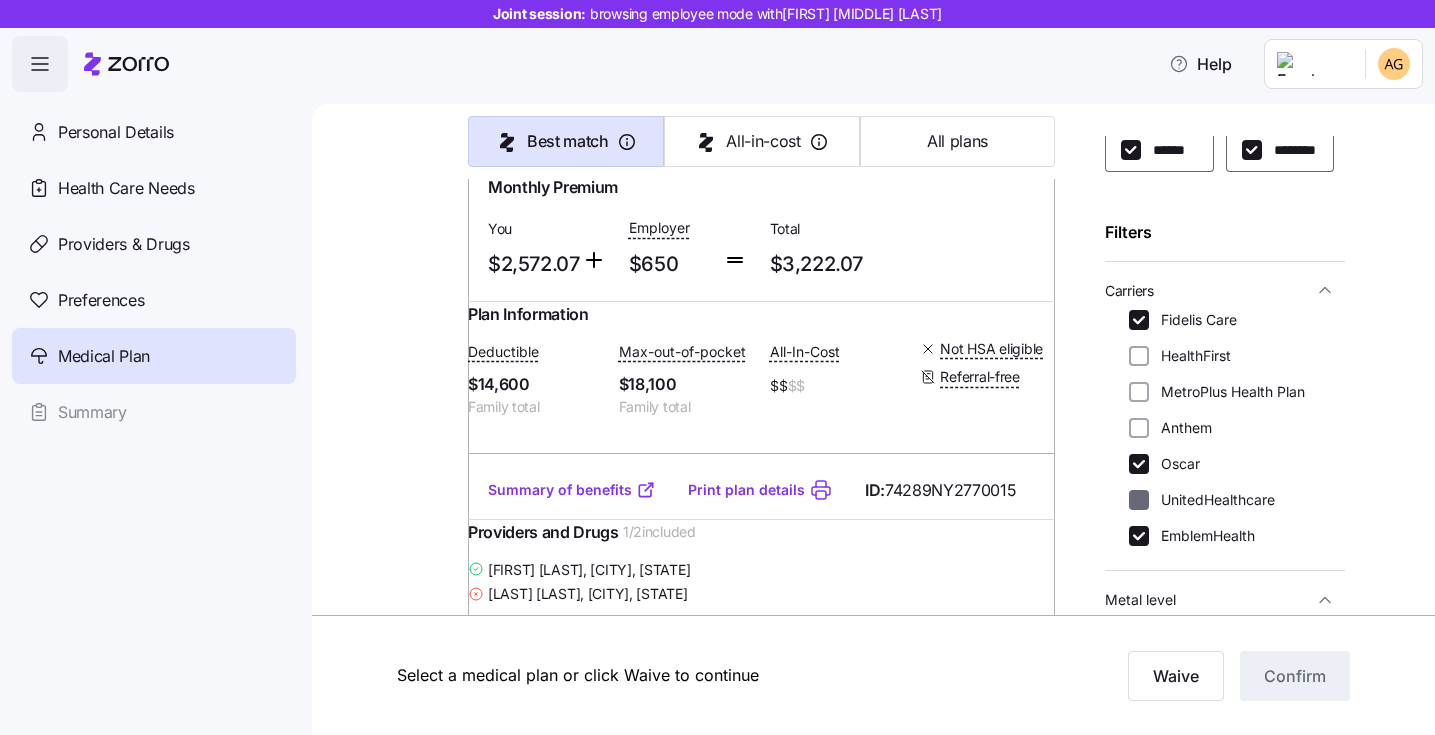 checkbox on "false" 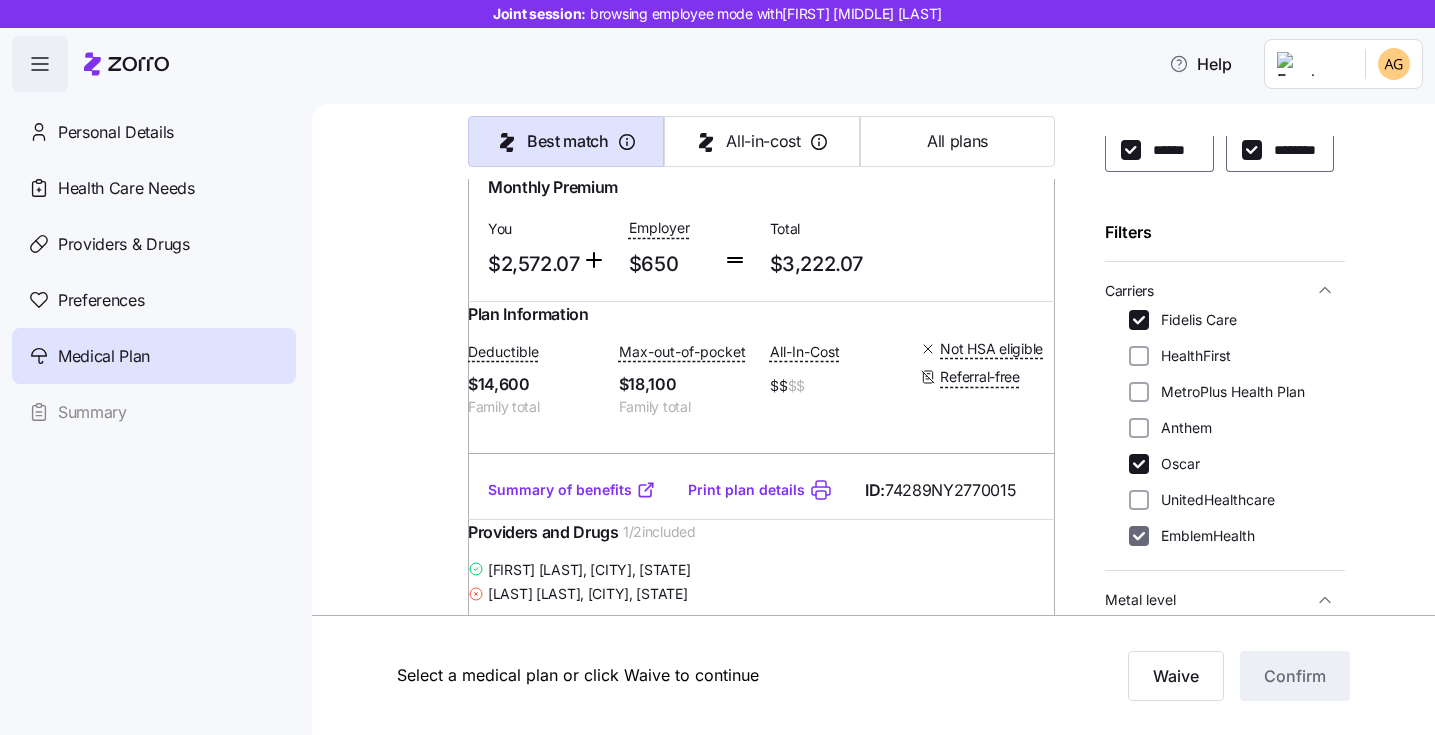 click on "EmblemHealth" at bounding box center [1139, 536] 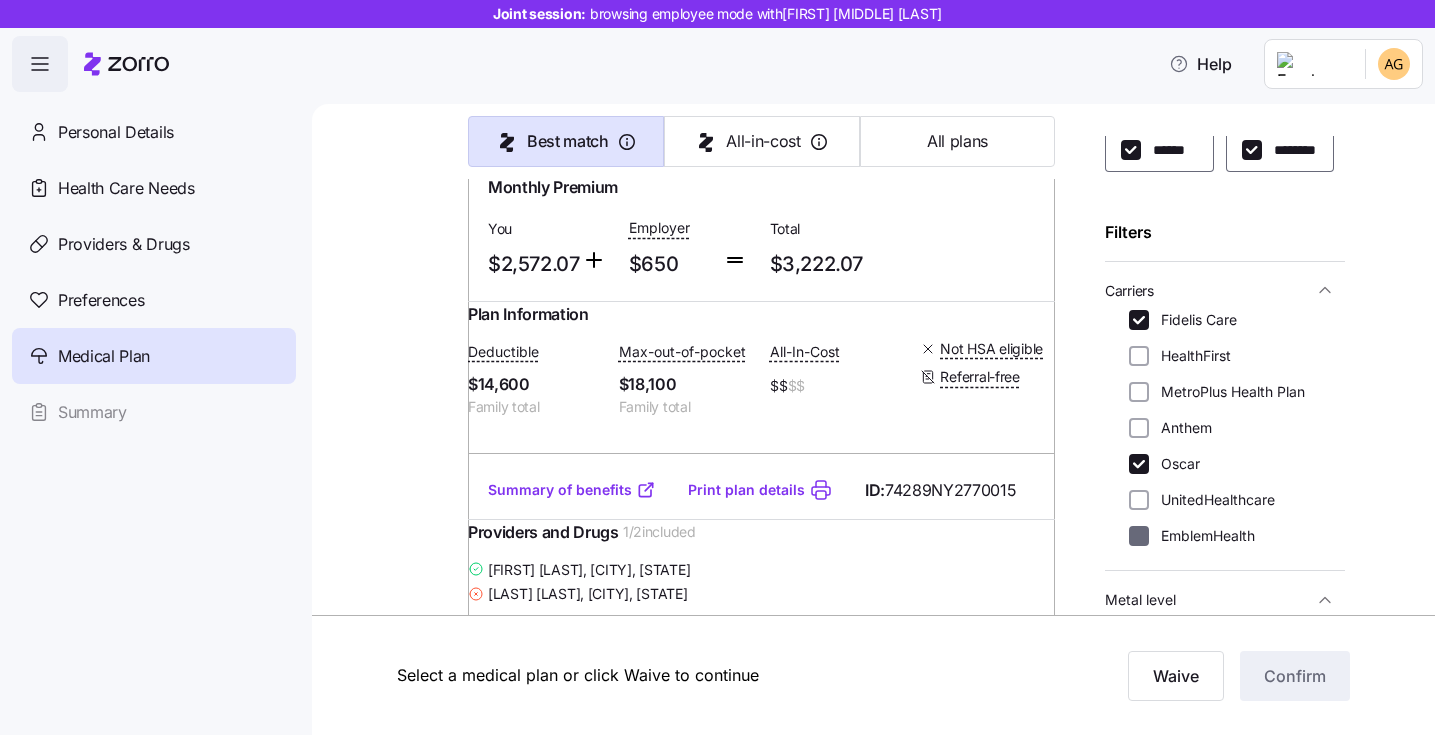 checkbox on "false" 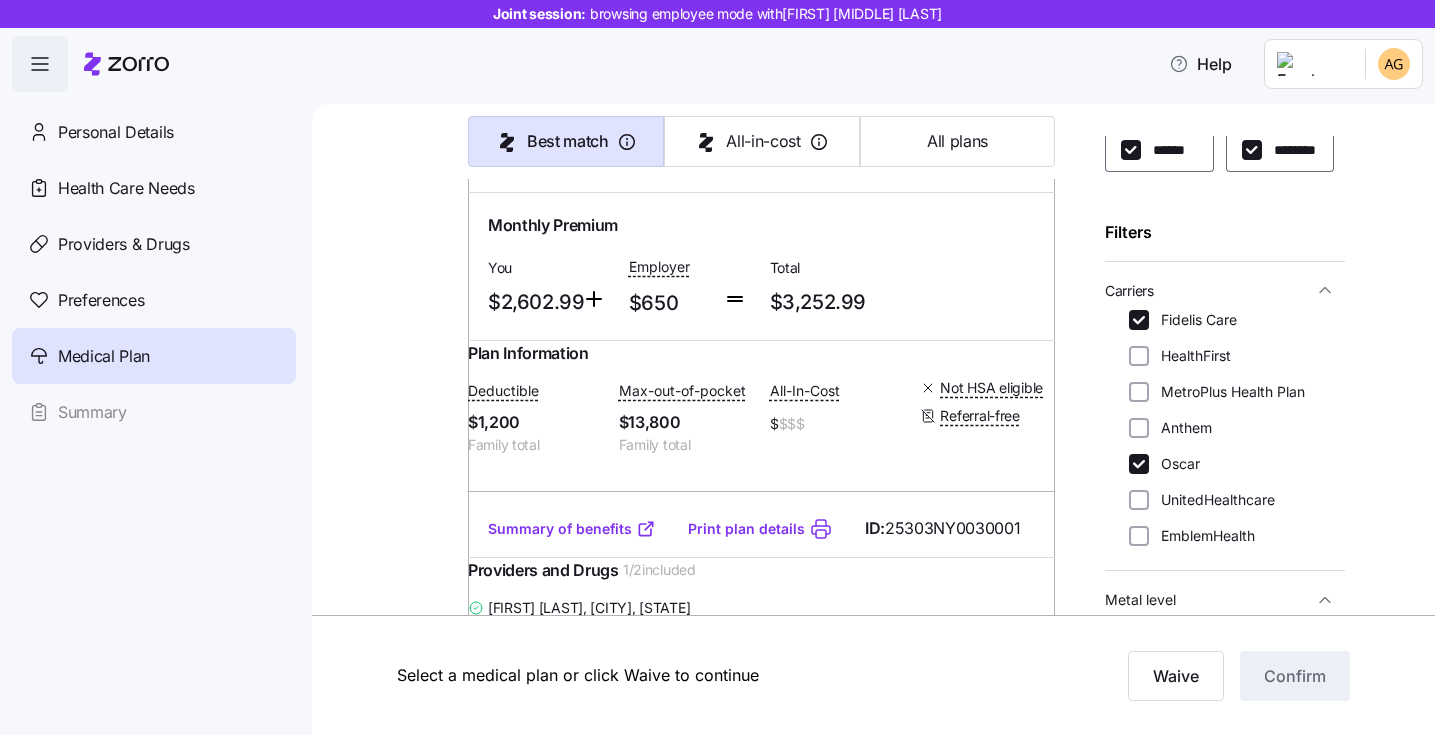 scroll, scrollTop: 7591, scrollLeft: 0, axis: vertical 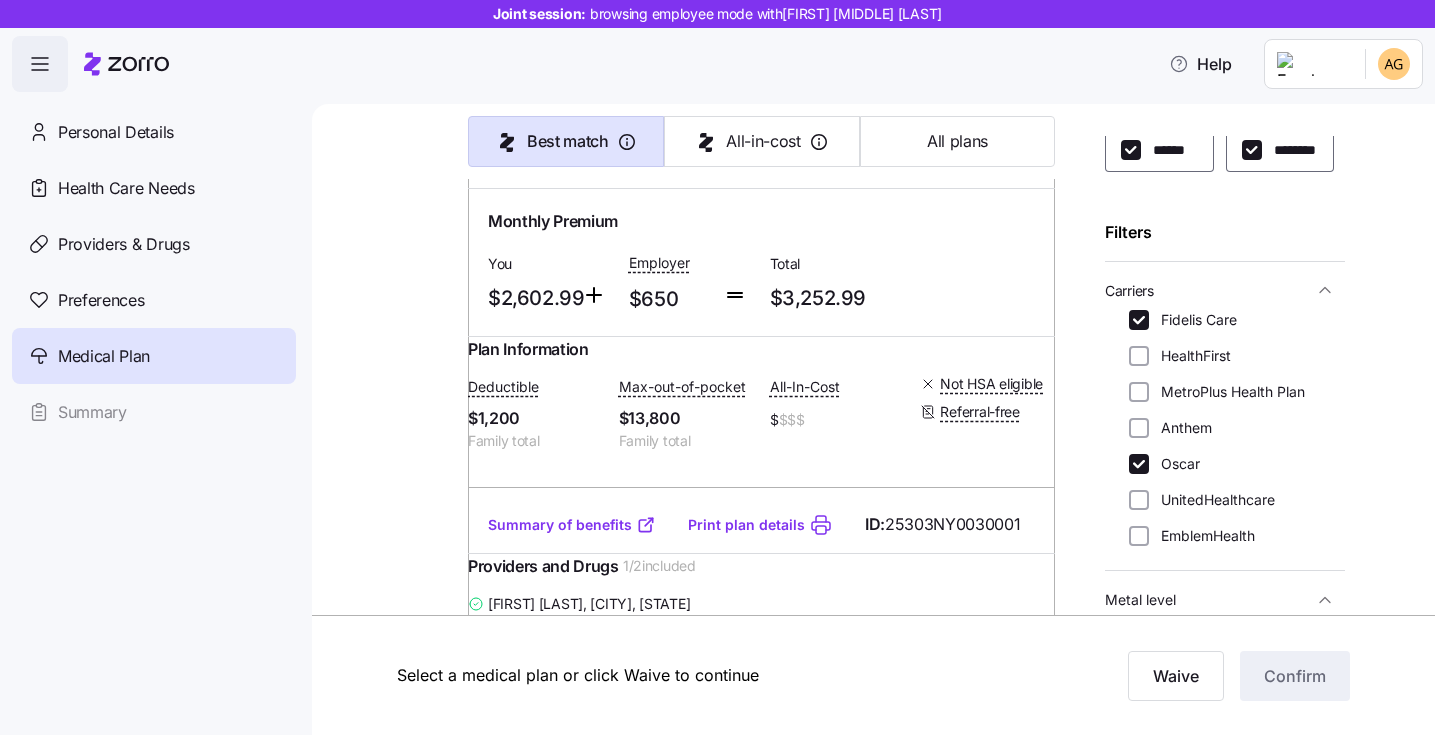 click on "Fidelis Care Gold Wellness, Gold NS, INN, Free Telehealth DP" at bounding box center (703, -523) 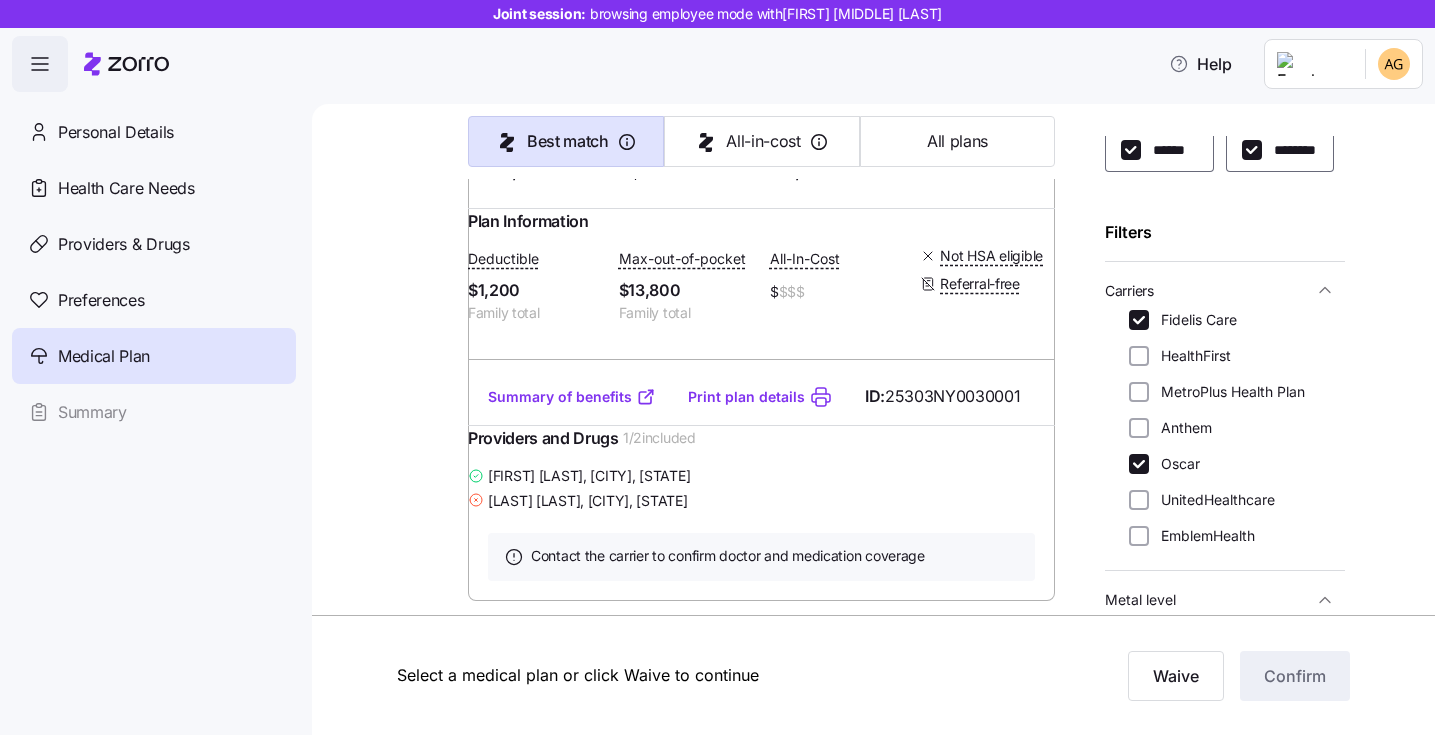 scroll, scrollTop: 7729, scrollLeft: 0, axis: vertical 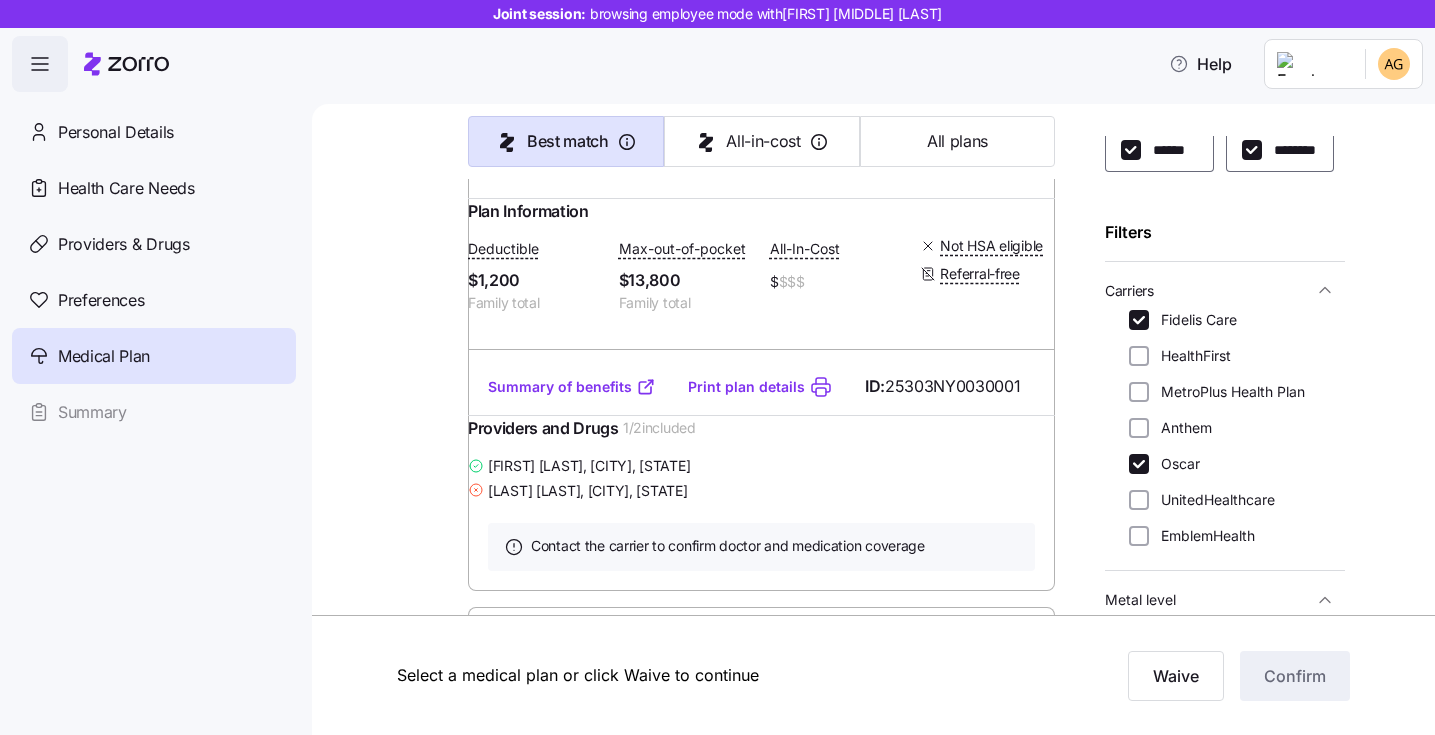 click on "Summary of benefits" at bounding box center [572, -272] 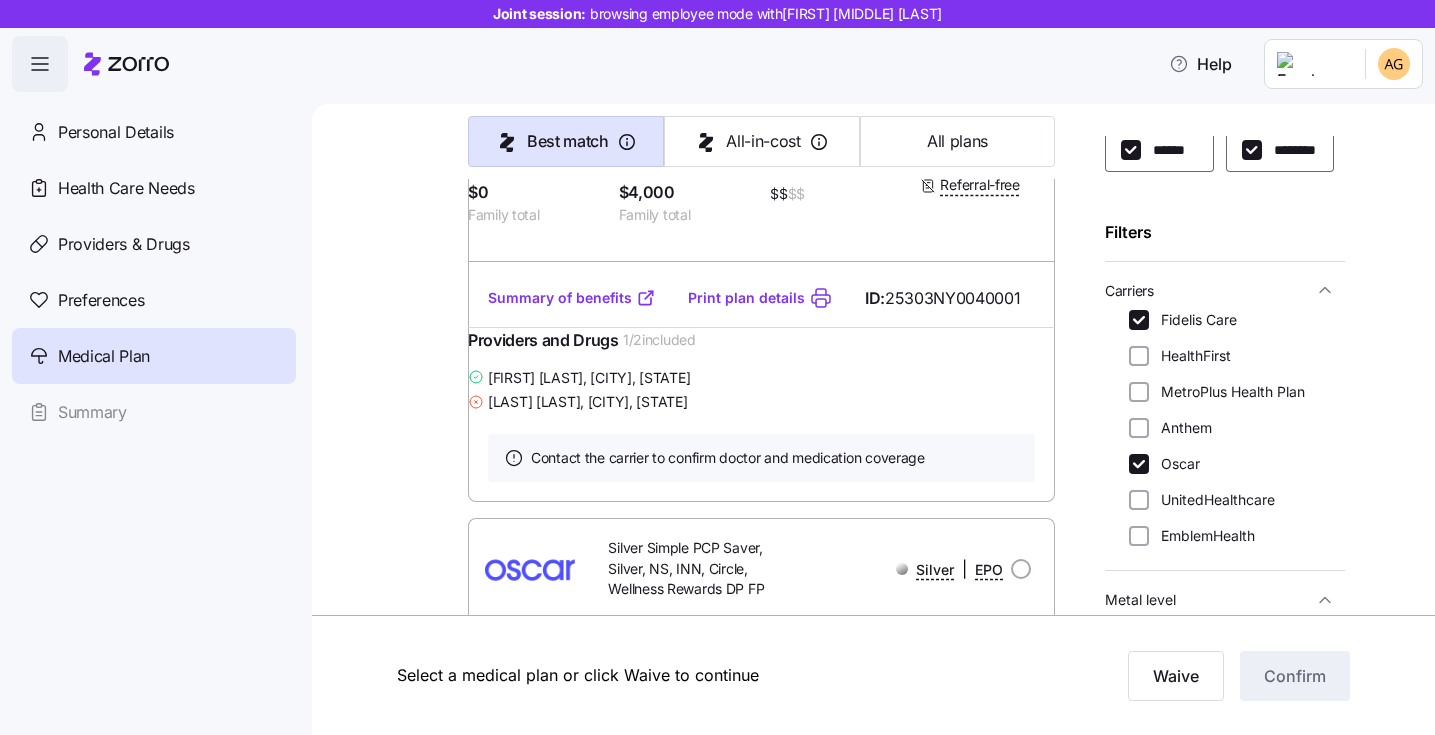 scroll, scrollTop: 1849, scrollLeft: 0, axis: vertical 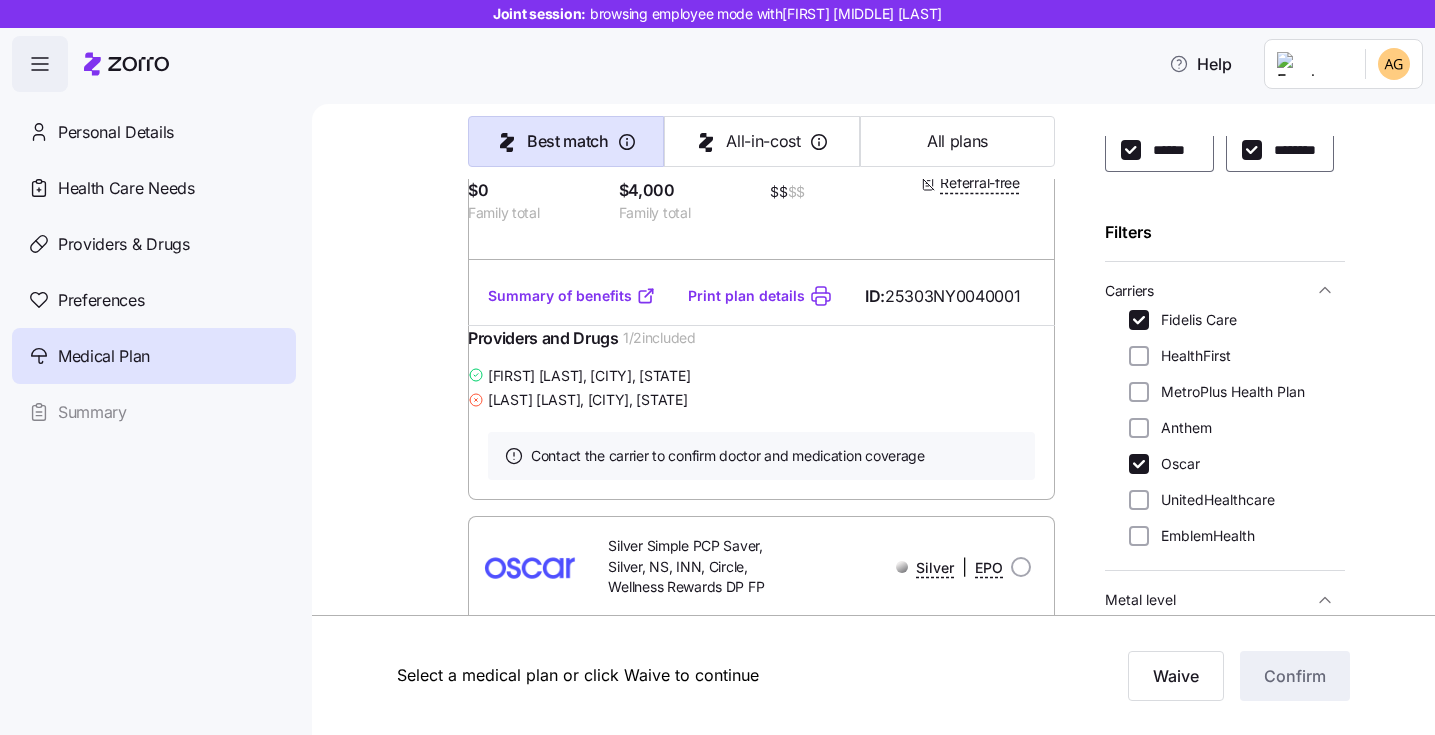 click on "Summary of benefits" at bounding box center (572, 296) 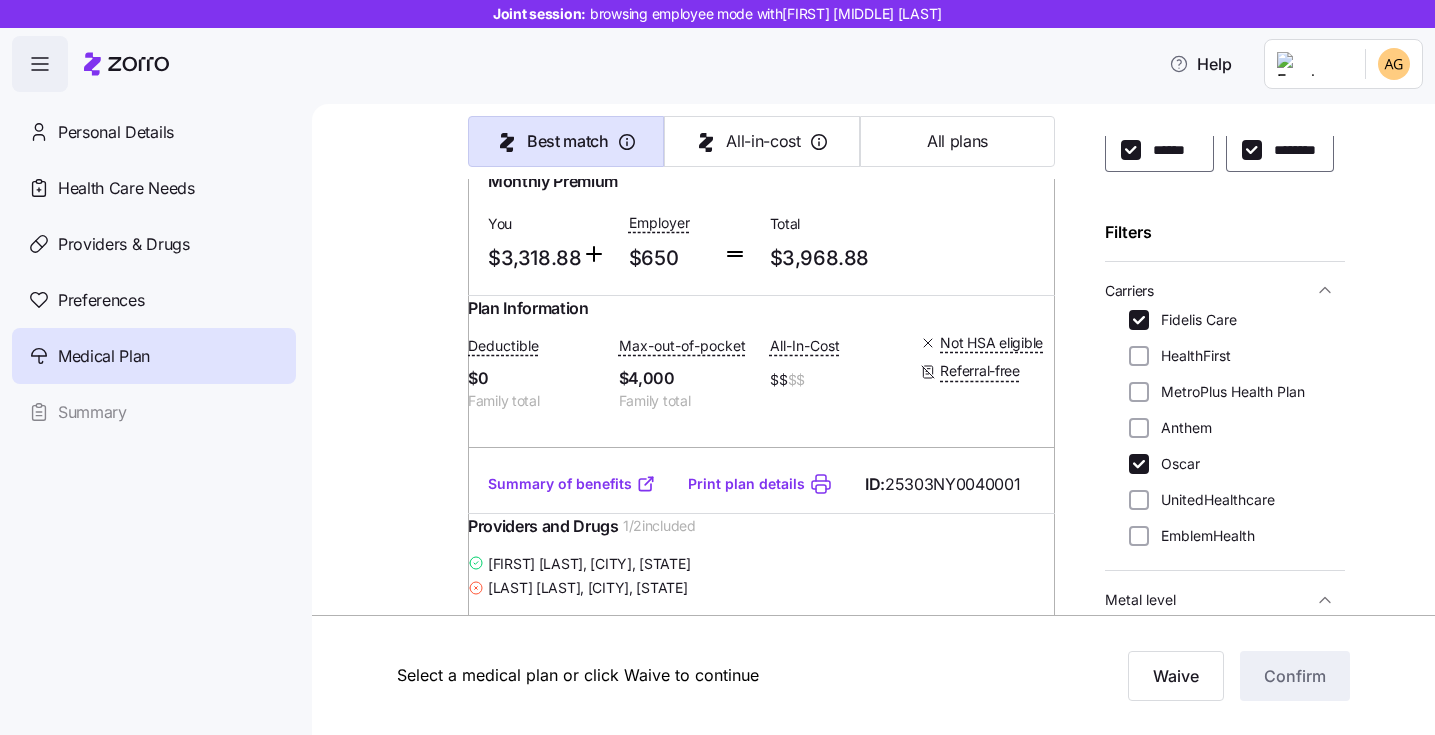 scroll, scrollTop: 1659, scrollLeft: 0, axis: vertical 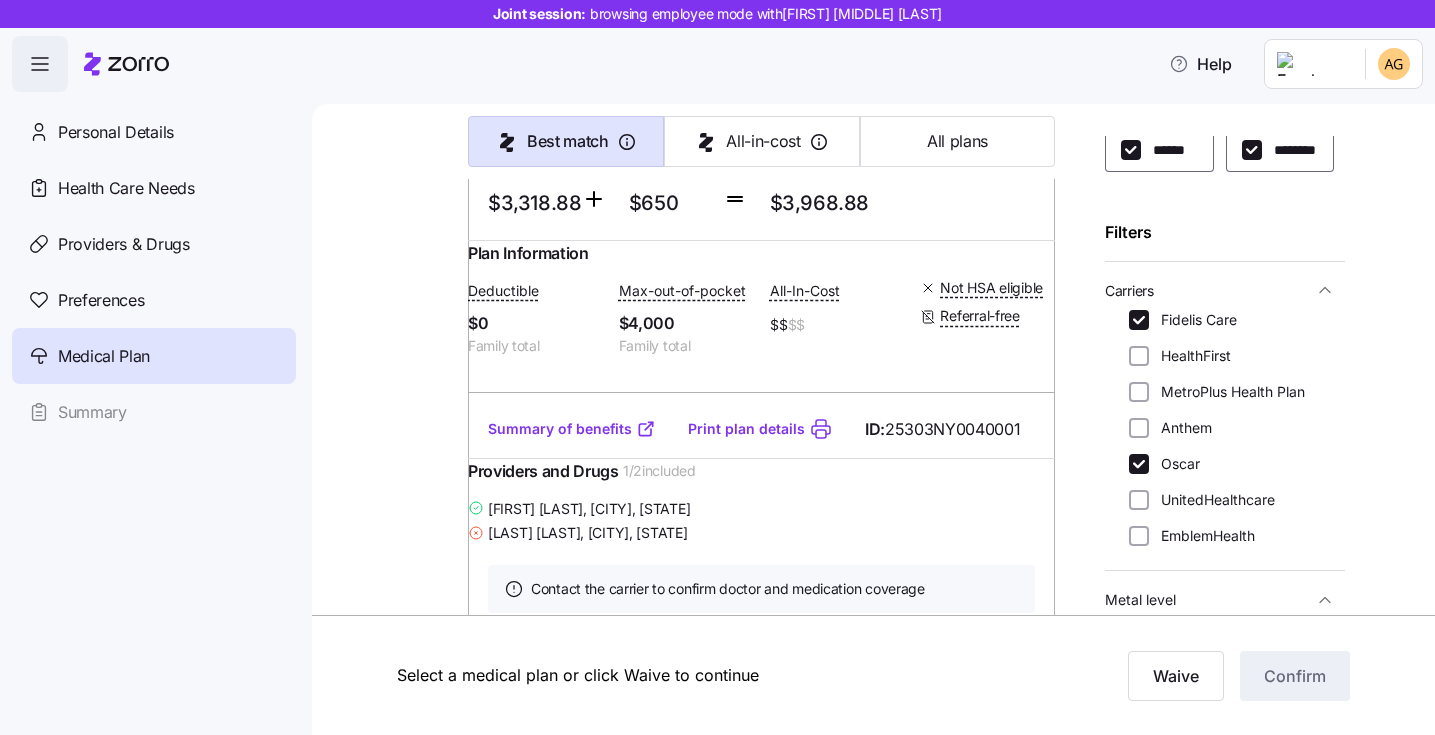 click on "Oscar" at bounding box center (1174, 464) 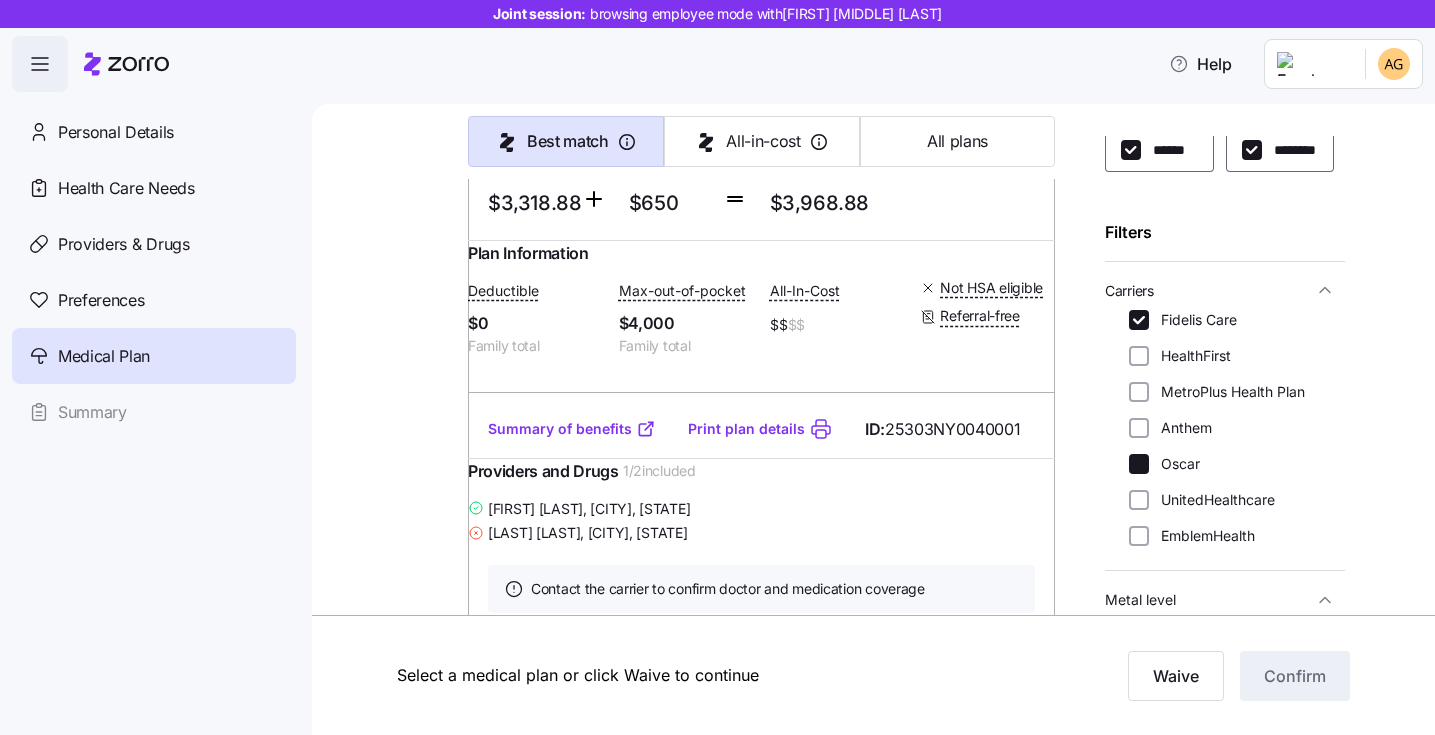 checkbox on "false" 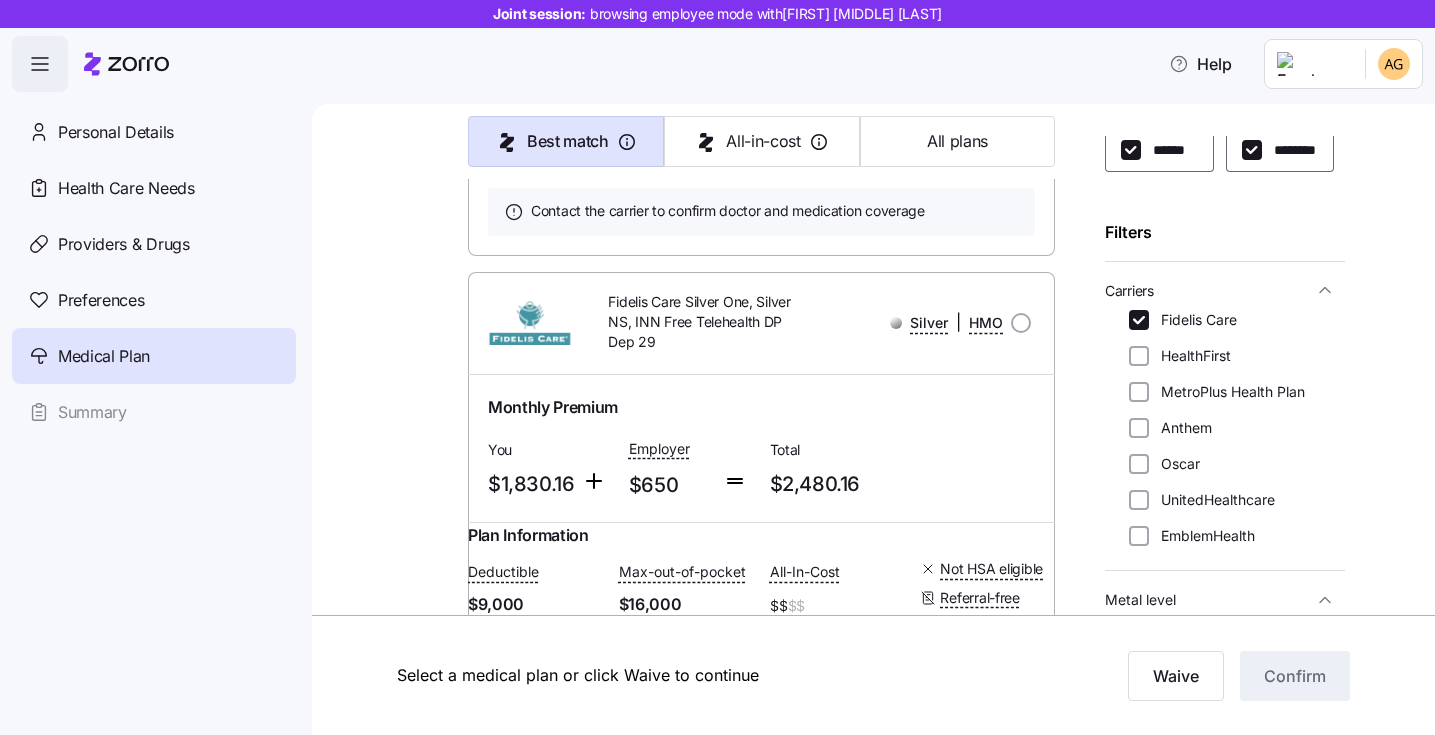 scroll, scrollTop: 778, scrollLeft: 0, axis: vertical 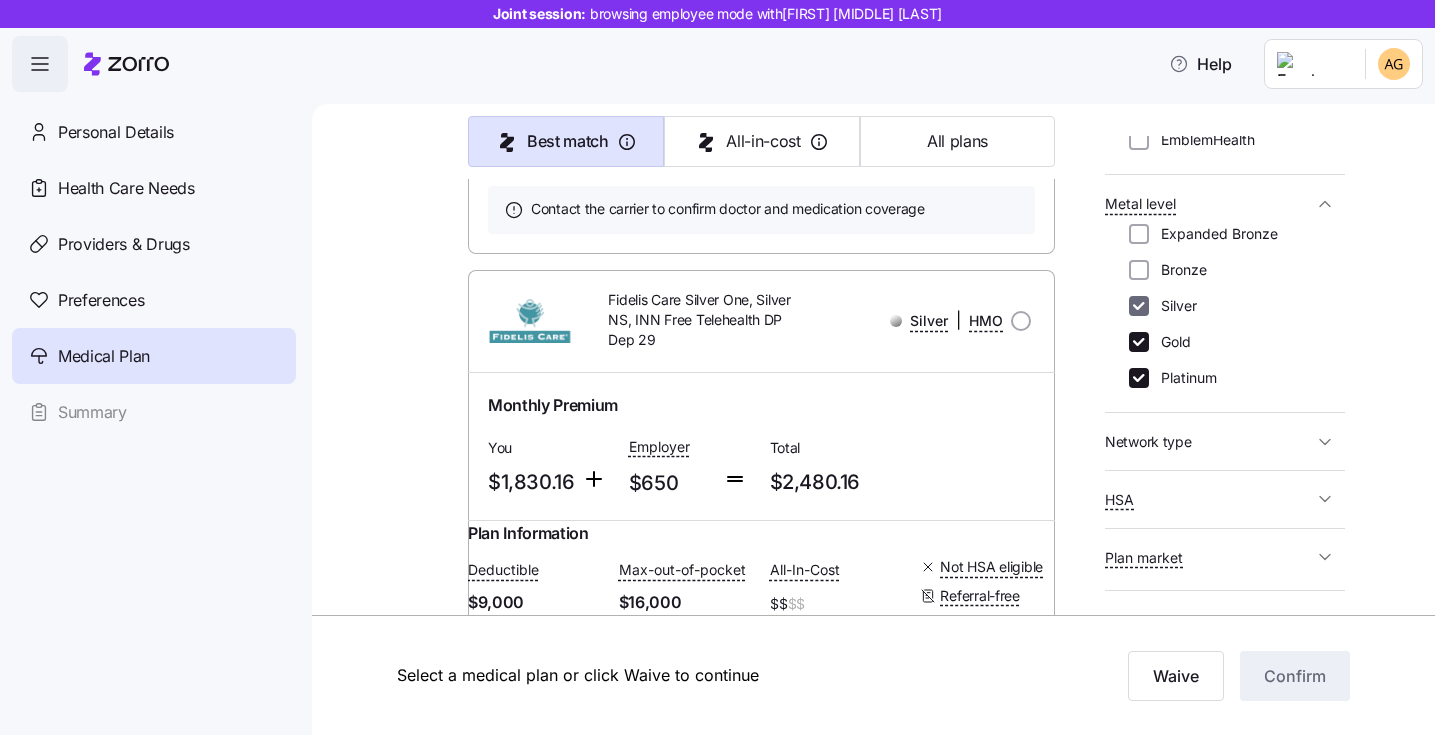 click on "Silver" at bounding box center (1139, 306) 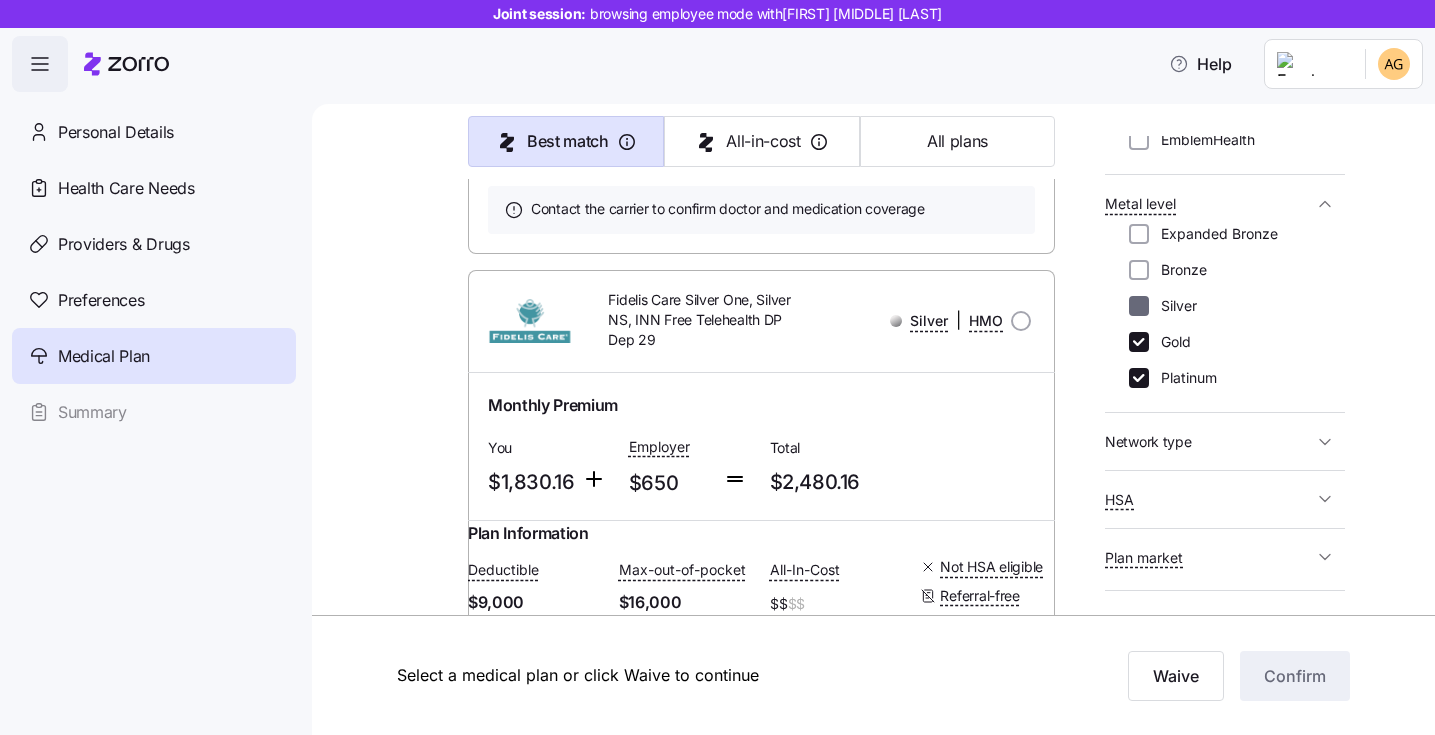 checkbox on "false" 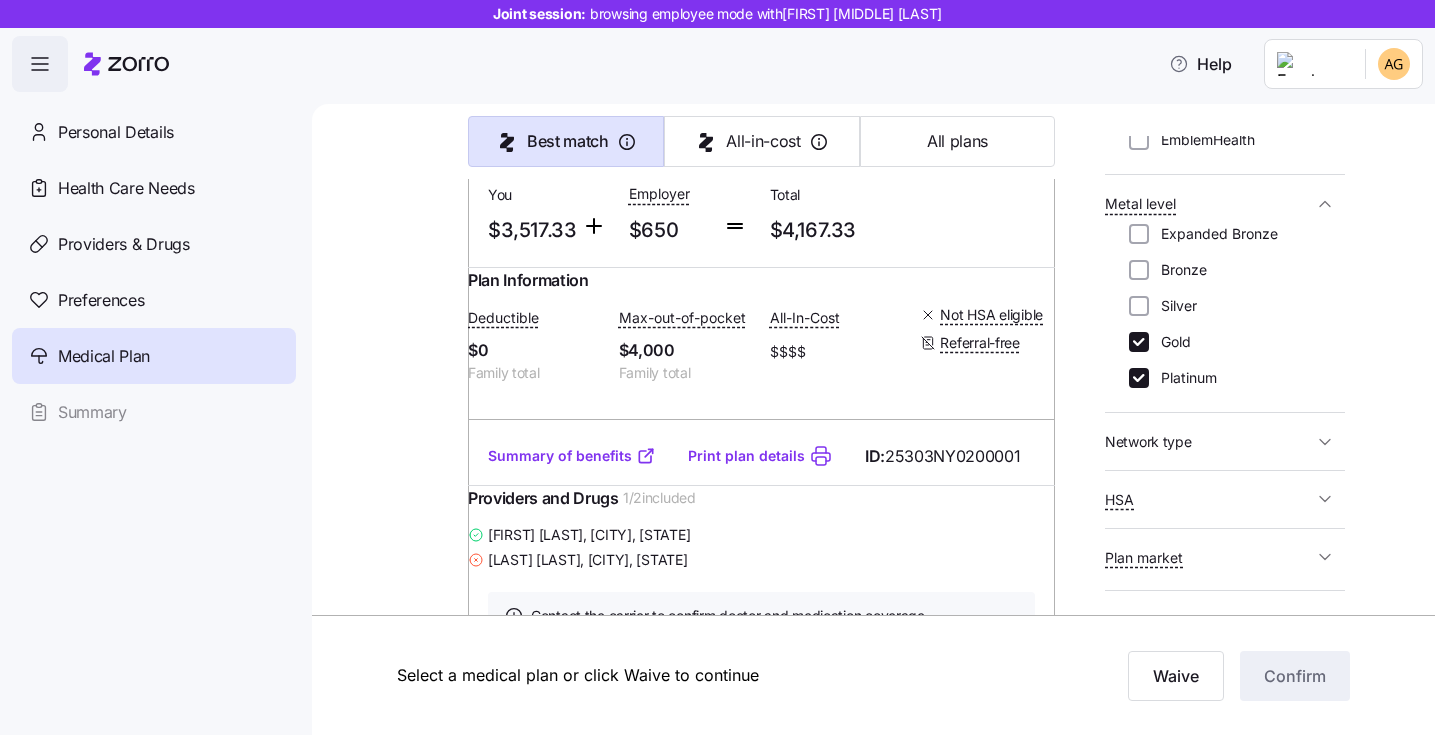 scroll, scrollTop: 1079, scrollLeft: 0, axis: vertical 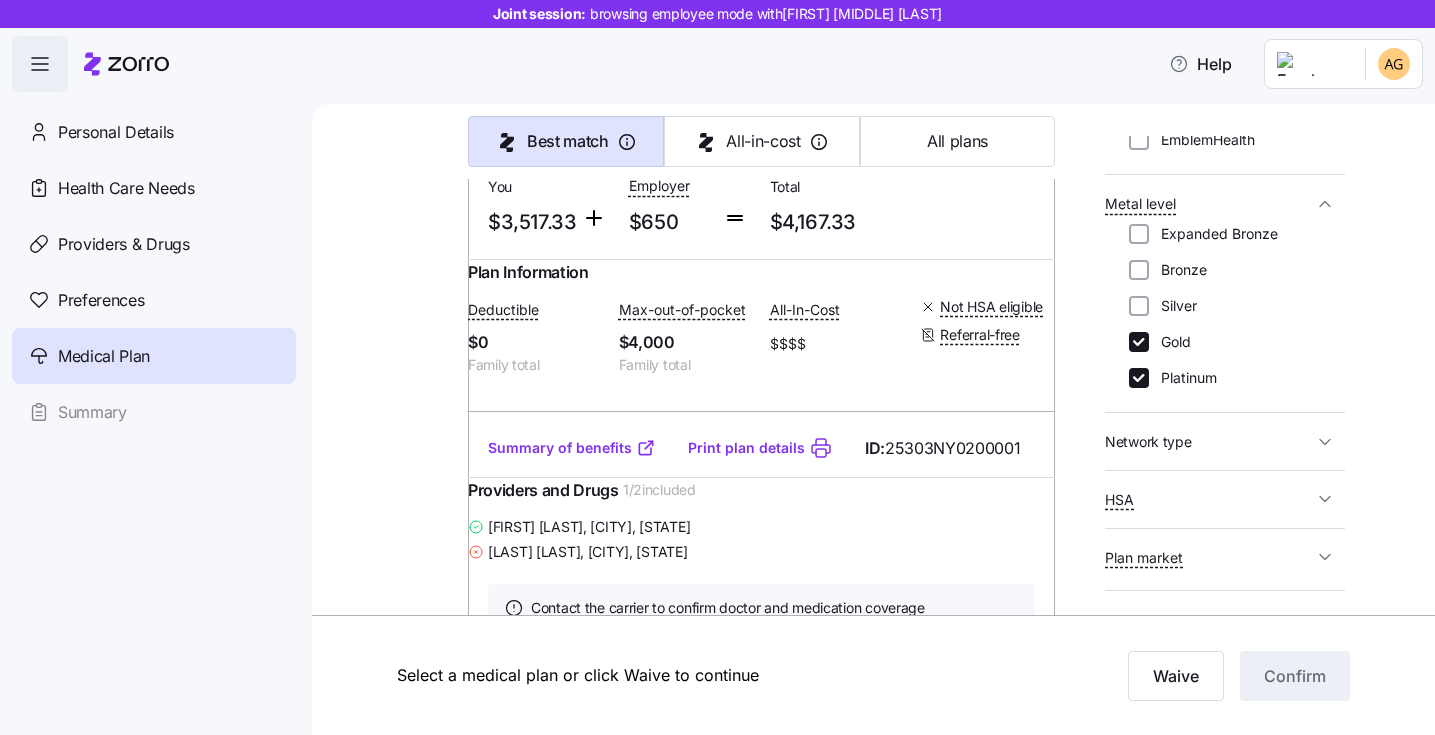 click on "Summary of benefits" at bounding box center [572, 448] 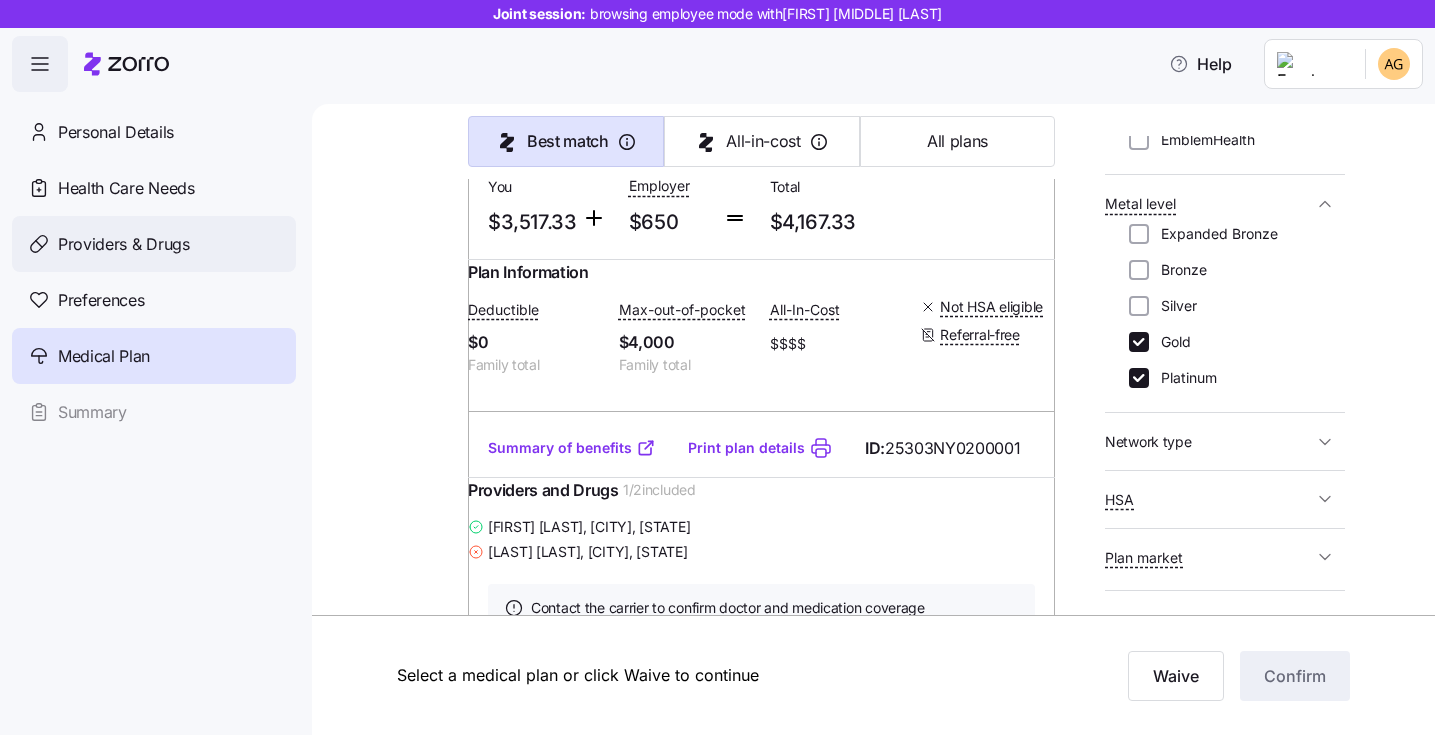 click on "Providers & Drugs" at bounding box center (124, 244) 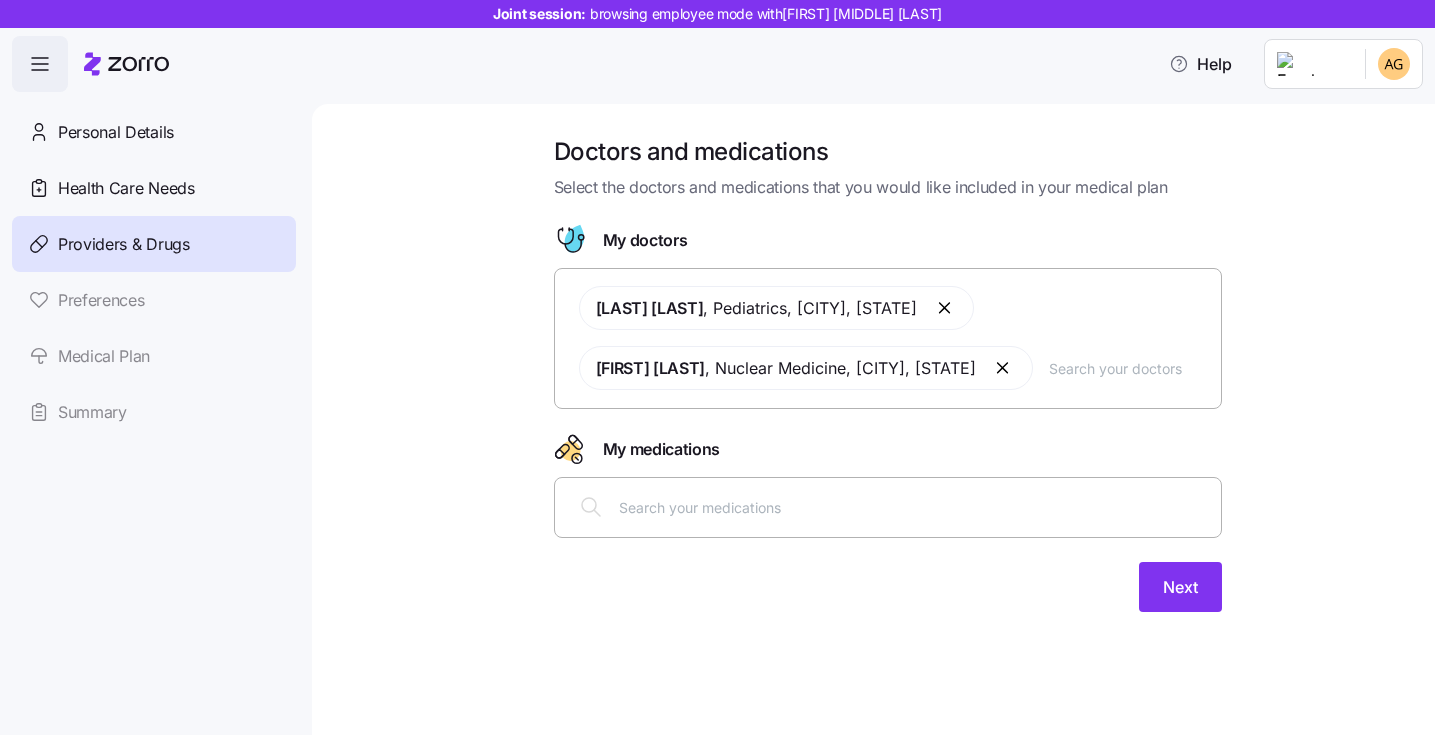 click on "[FIRST] [LAST] , Pediatrics , [CITY], [STATE] [FIRST] [LAST] , Nuclear Medicine , [CITY], [STATE]" at bounding box center [888, 338] 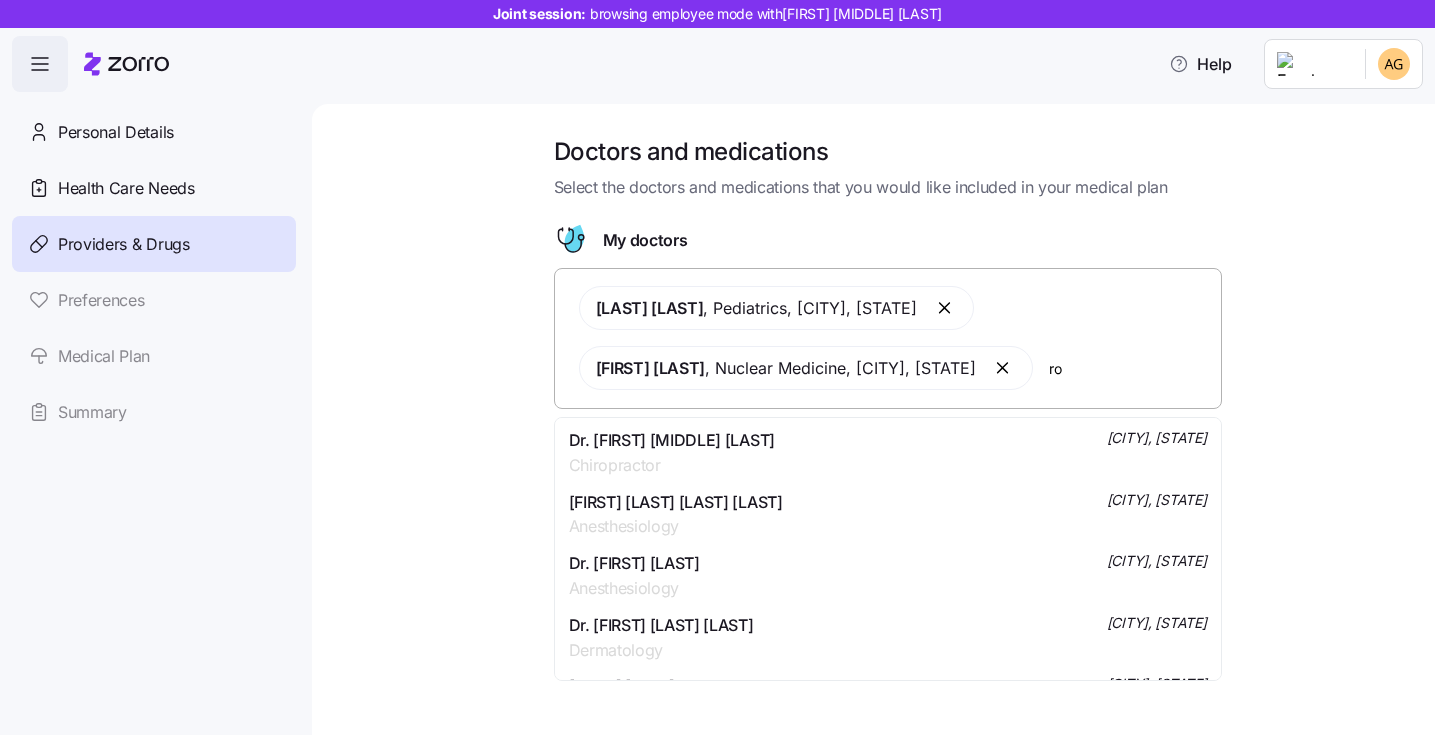 type on "r" 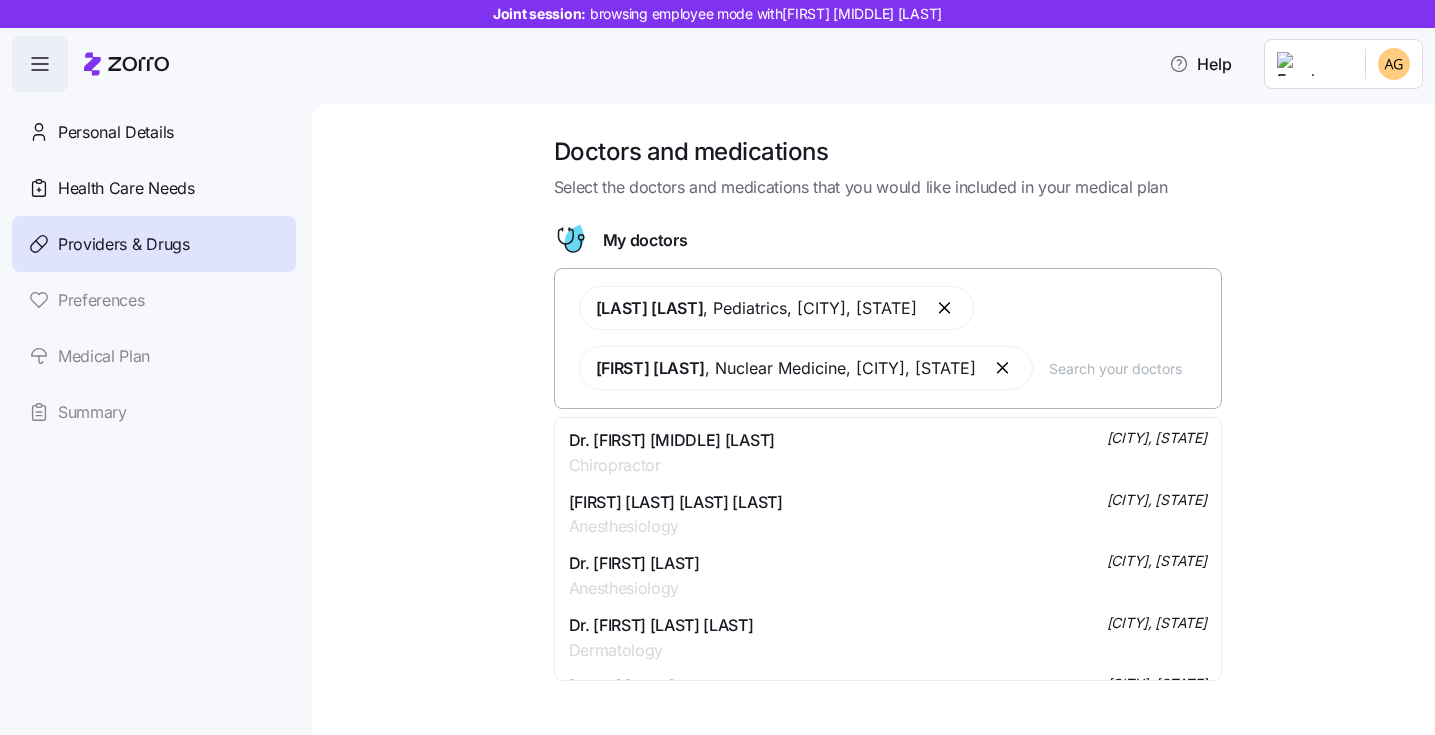 paste on "[LAST]" 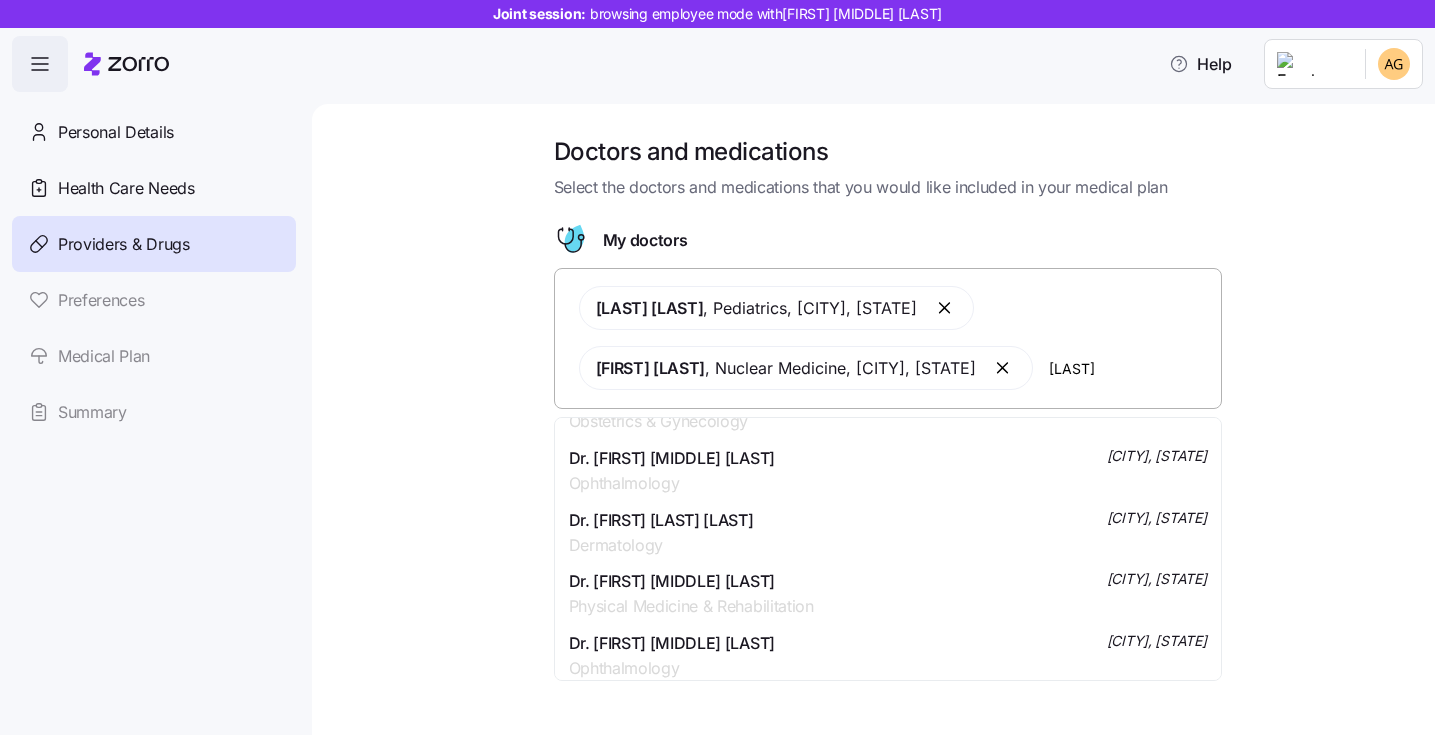 scroll, scrollTop: 112, scrollLeft: 0, axis: vertical 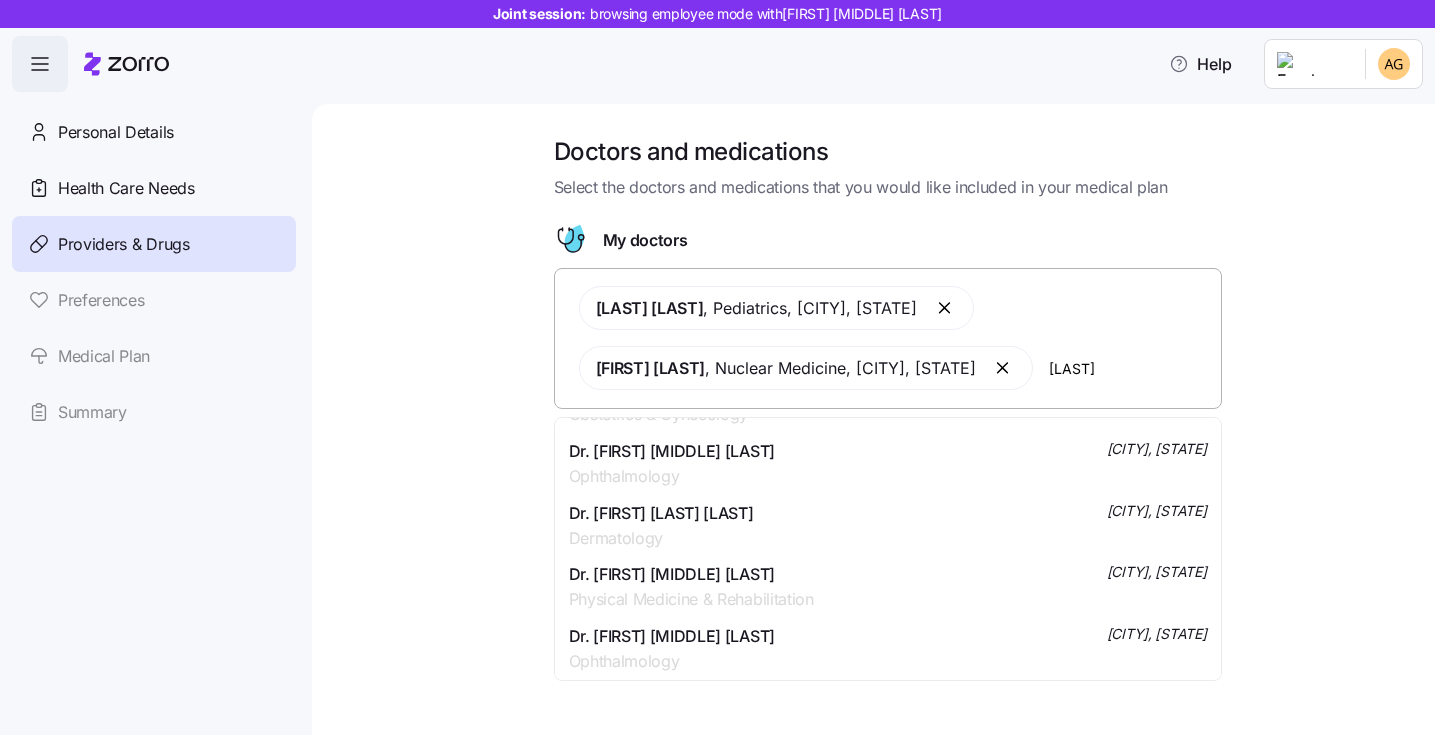 click on "Dr. [FIRST] [LAST] [LAST], [CITY], [STATE]" at bounding box center (888, 526) 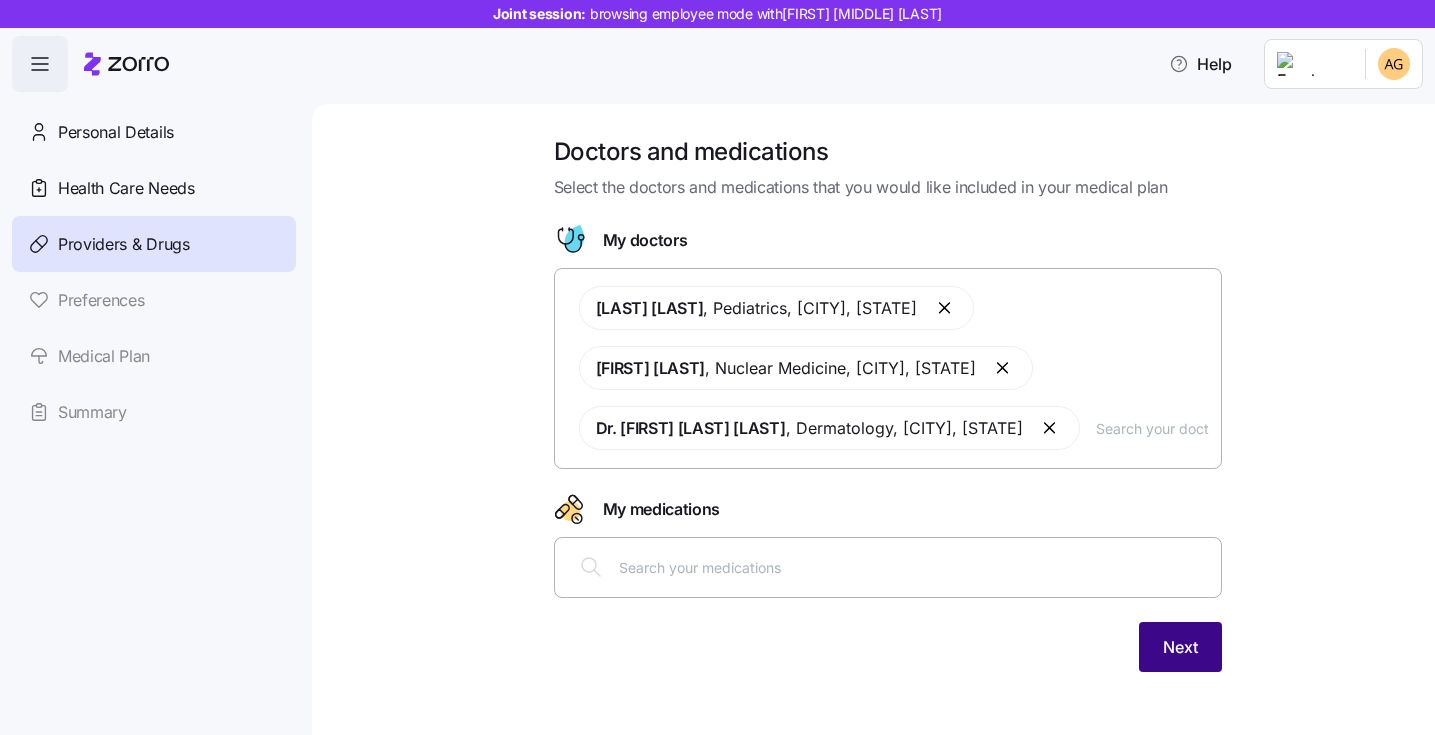 click on "Next" at bounding box center (1180, 647) 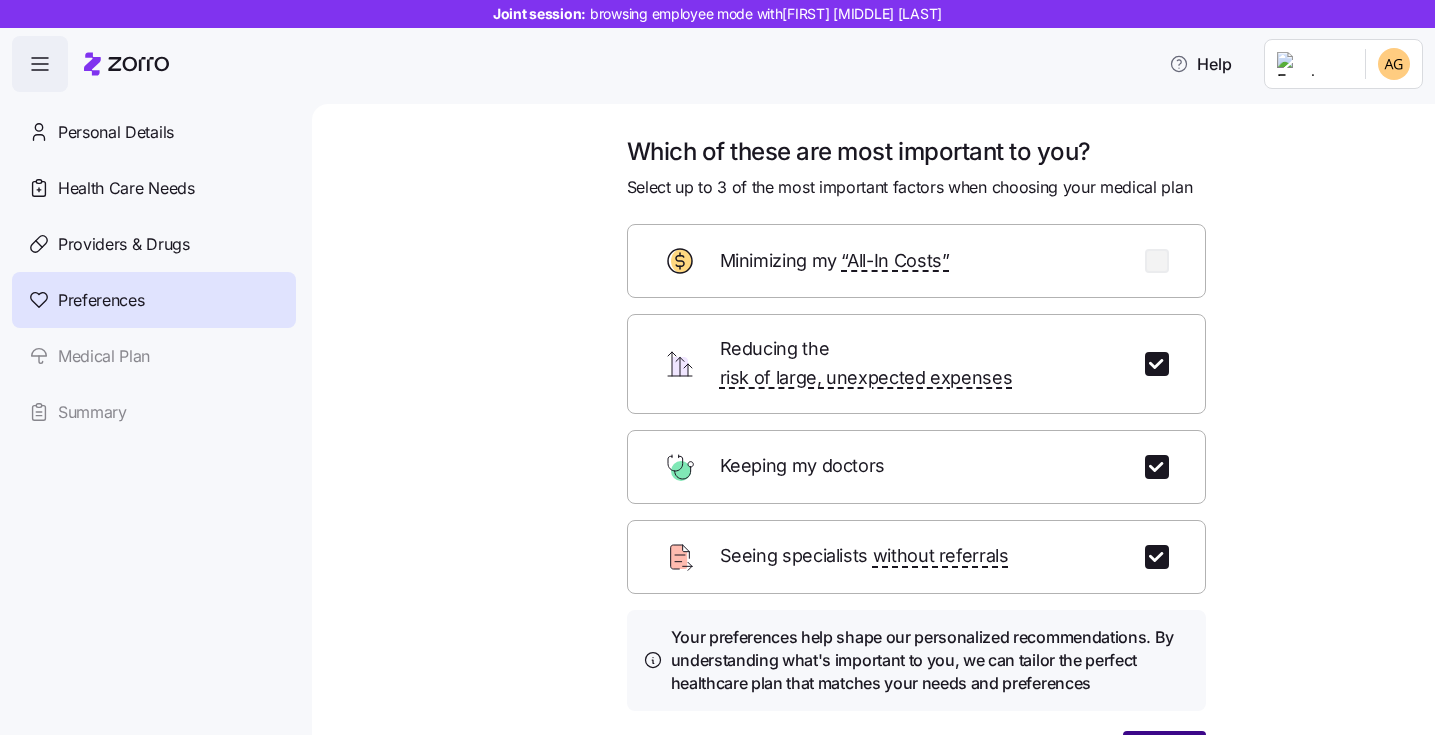 click on "Next" at bounding box center (1164, 756) 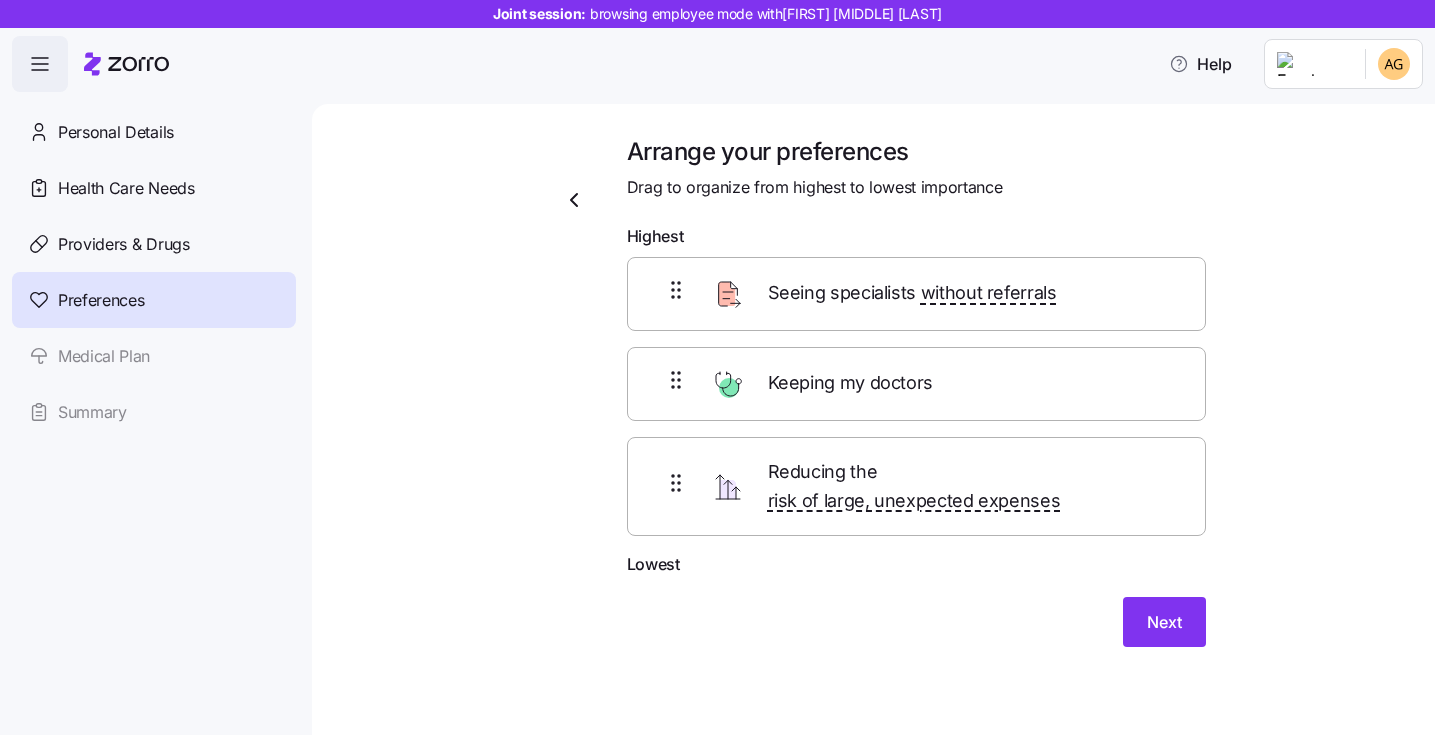 click on "Keeping my doctors" at bounding box center (916, 384) 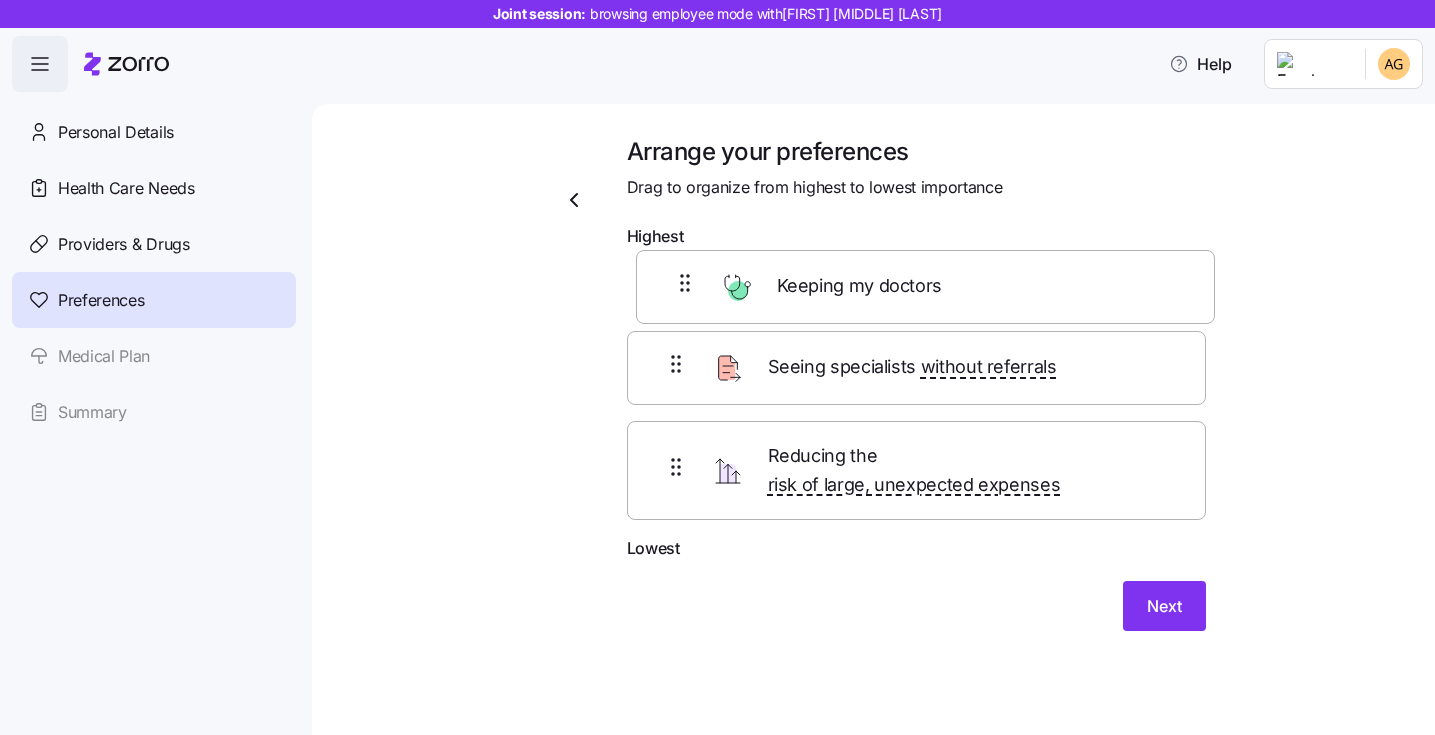 drag, startPoint x: 897, startPoint y: 399, endPoint x: 906, endPoint y: 275, distance: 124.32619 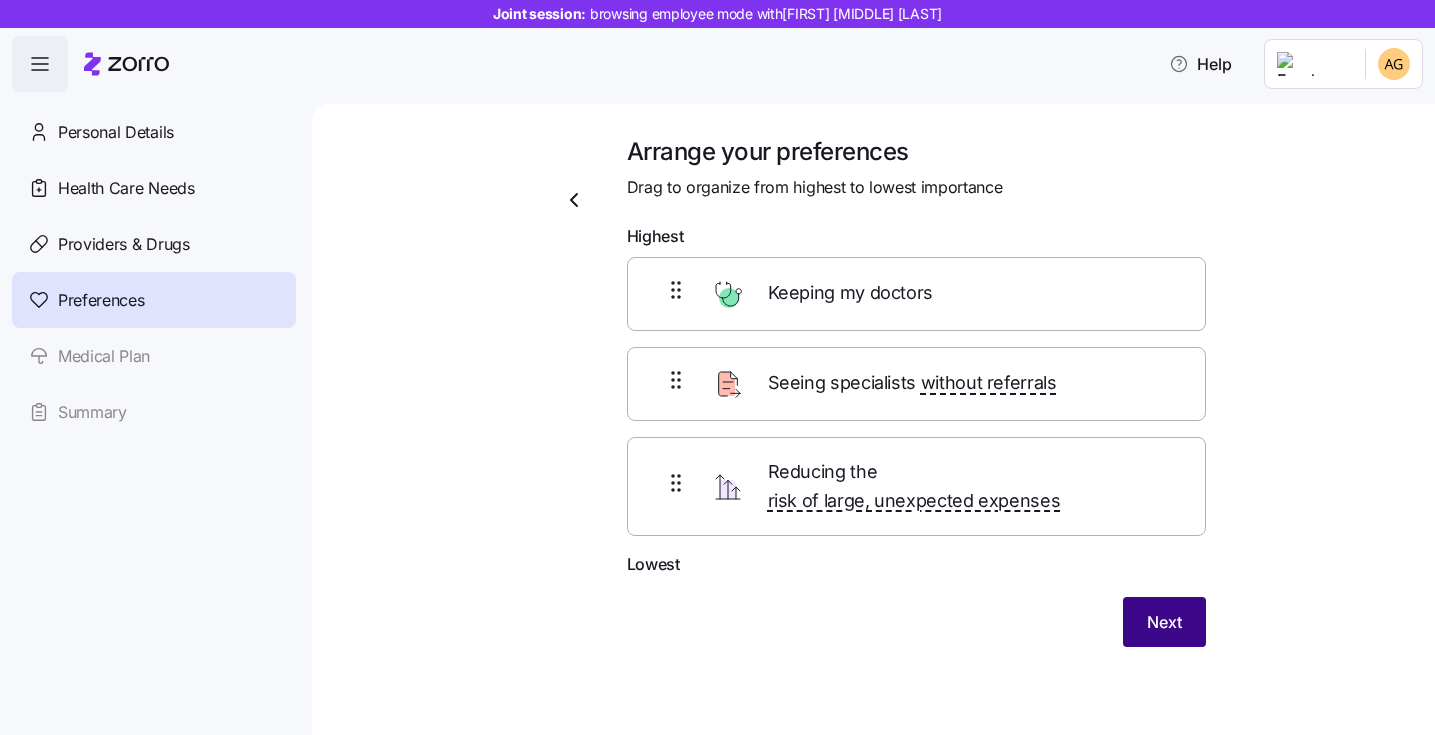 click on "Next" at bounding box center [1164, 622] 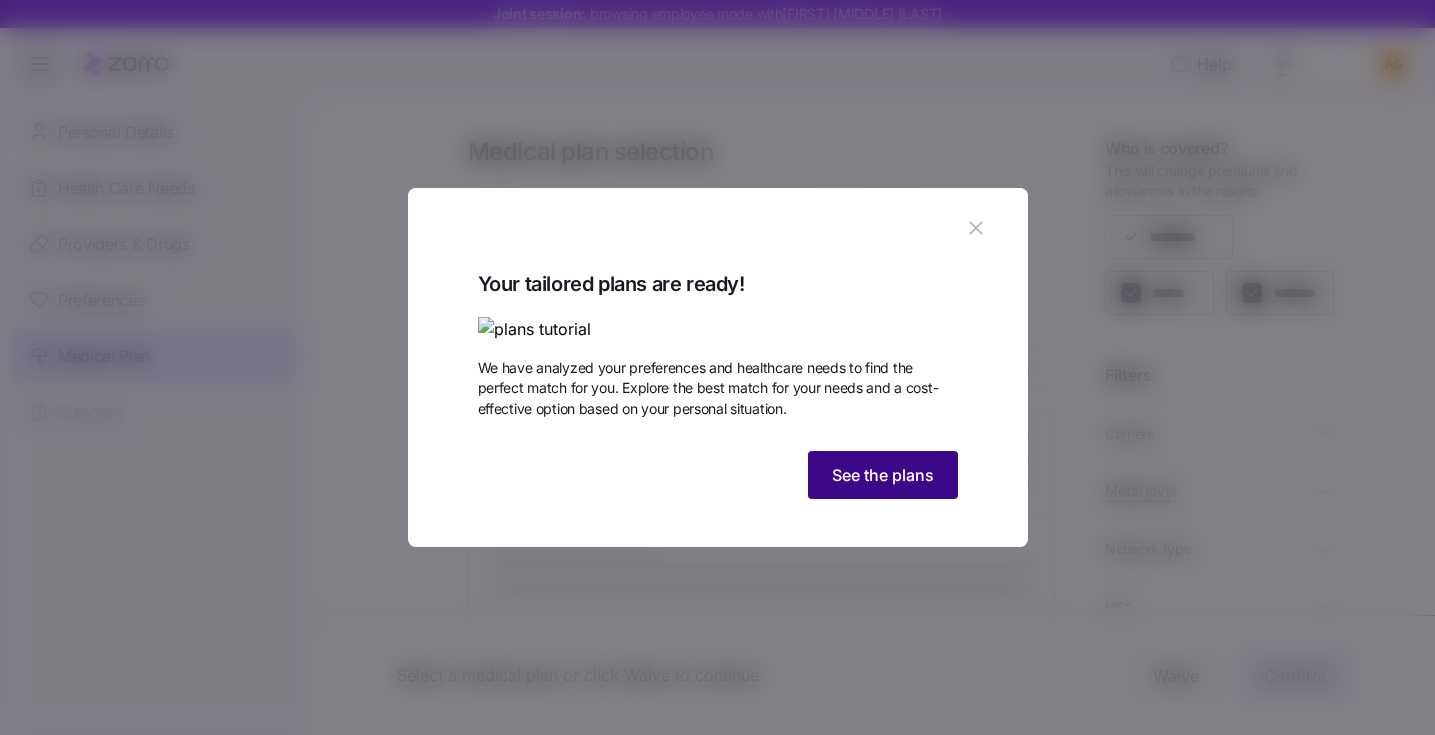click on "See the plans" at bounding box center [883, 475] 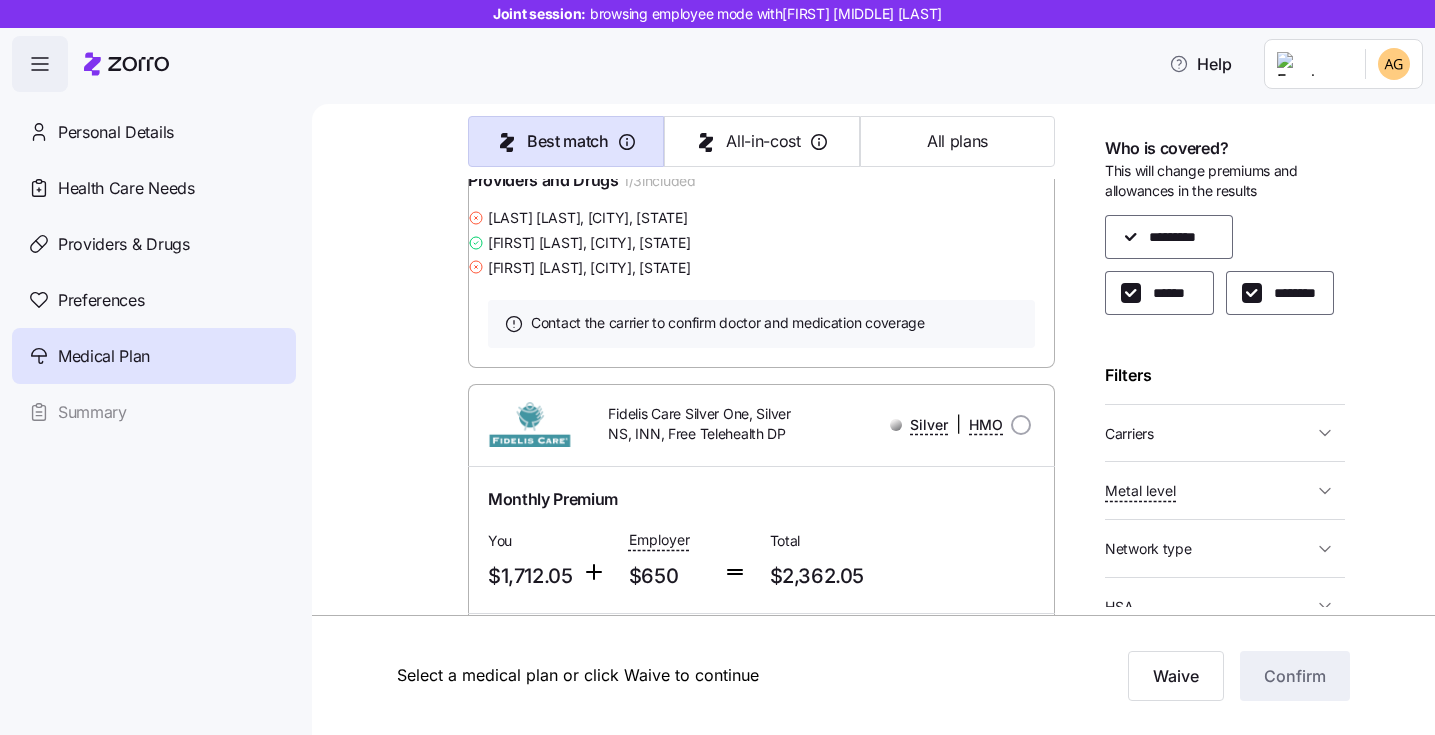 scroll, scrollTop: 1239, scrollLeft: 0, axis: vertical 